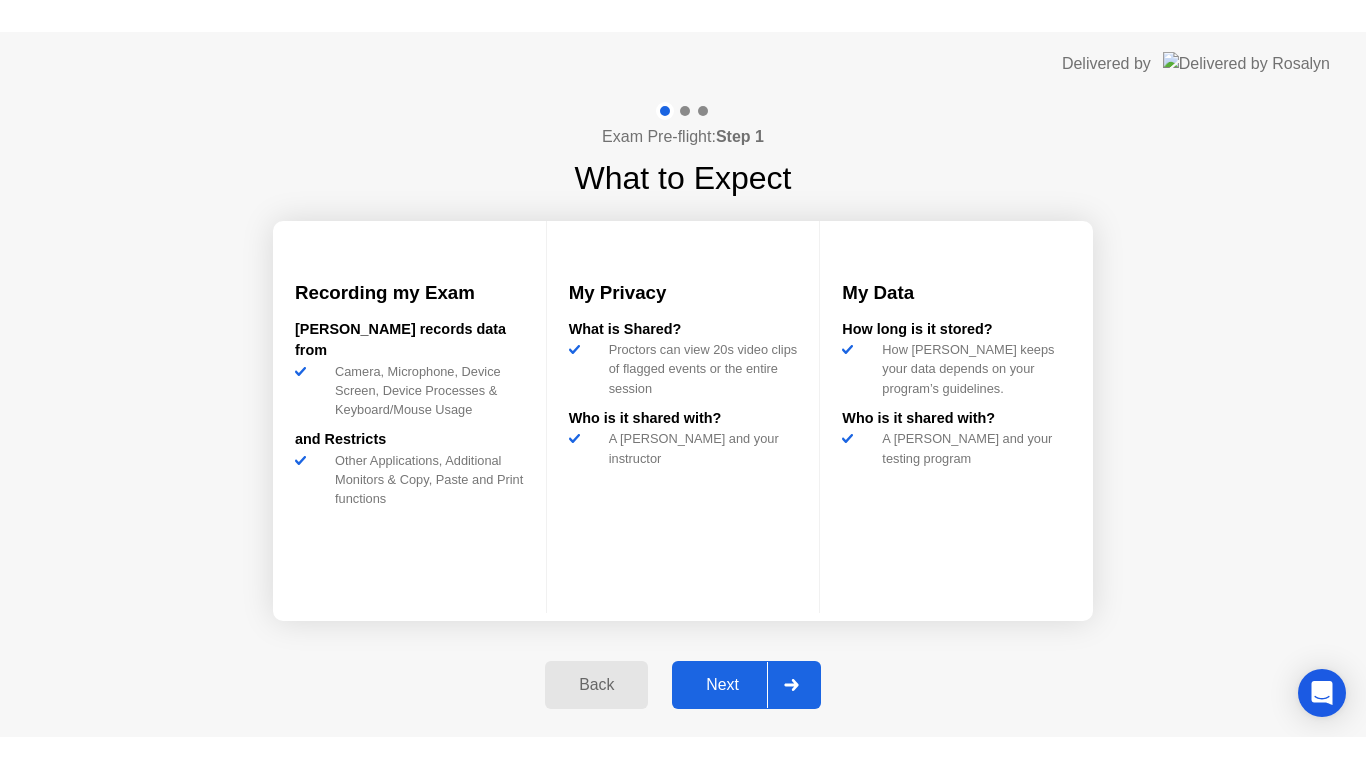 scroll, scrollTop: 0, scrollLeft: 0, axis: both 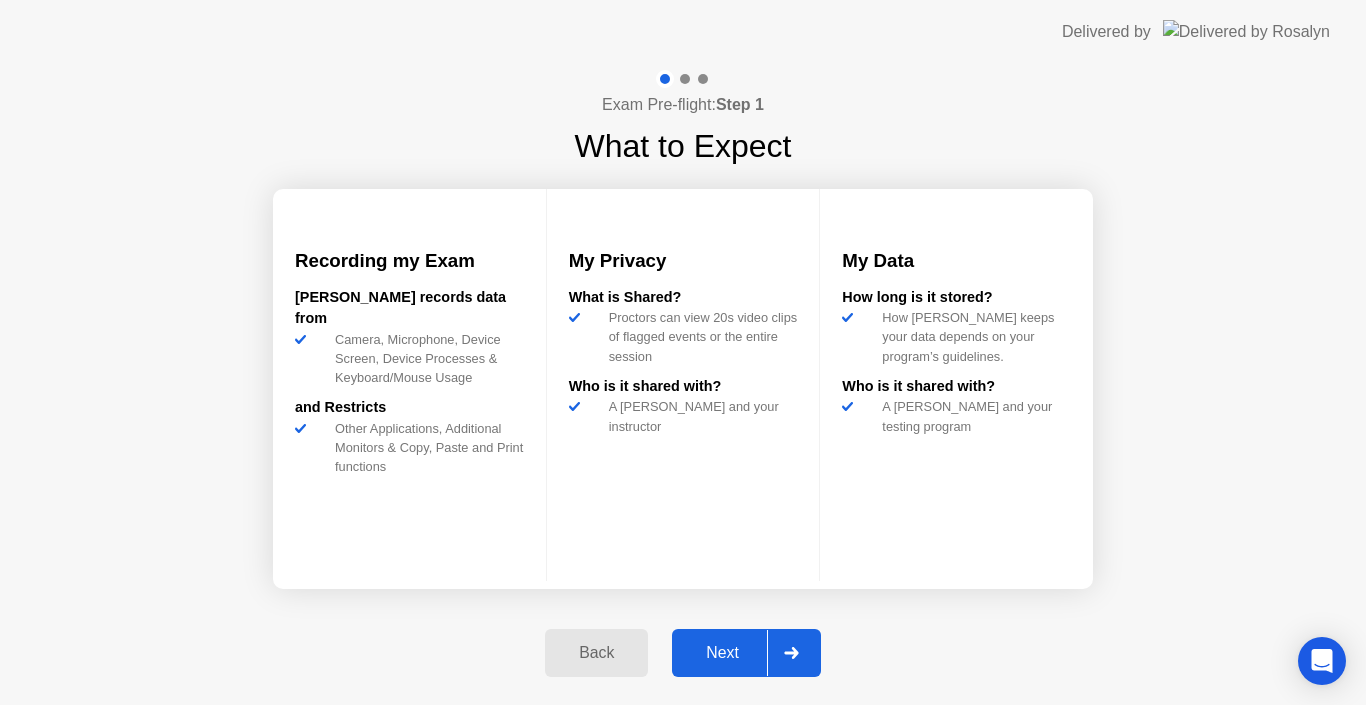 click on "Next" 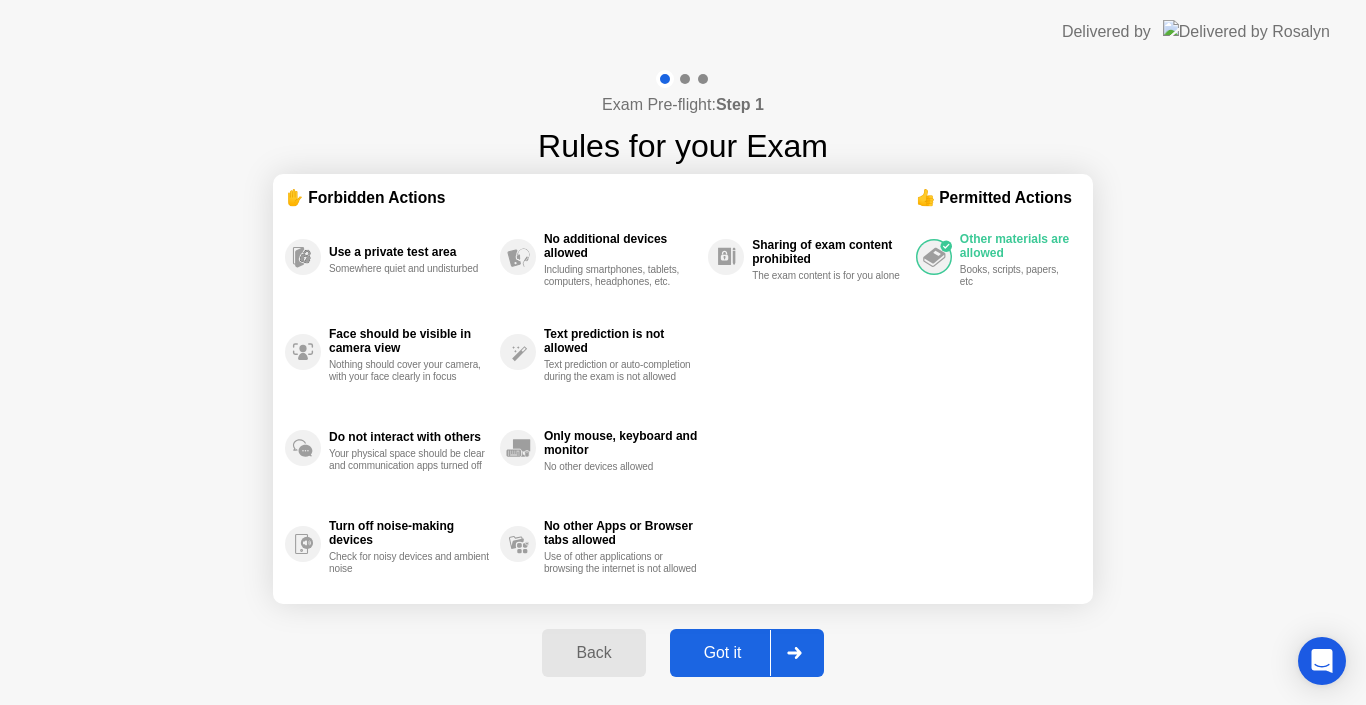 click on "Got it" 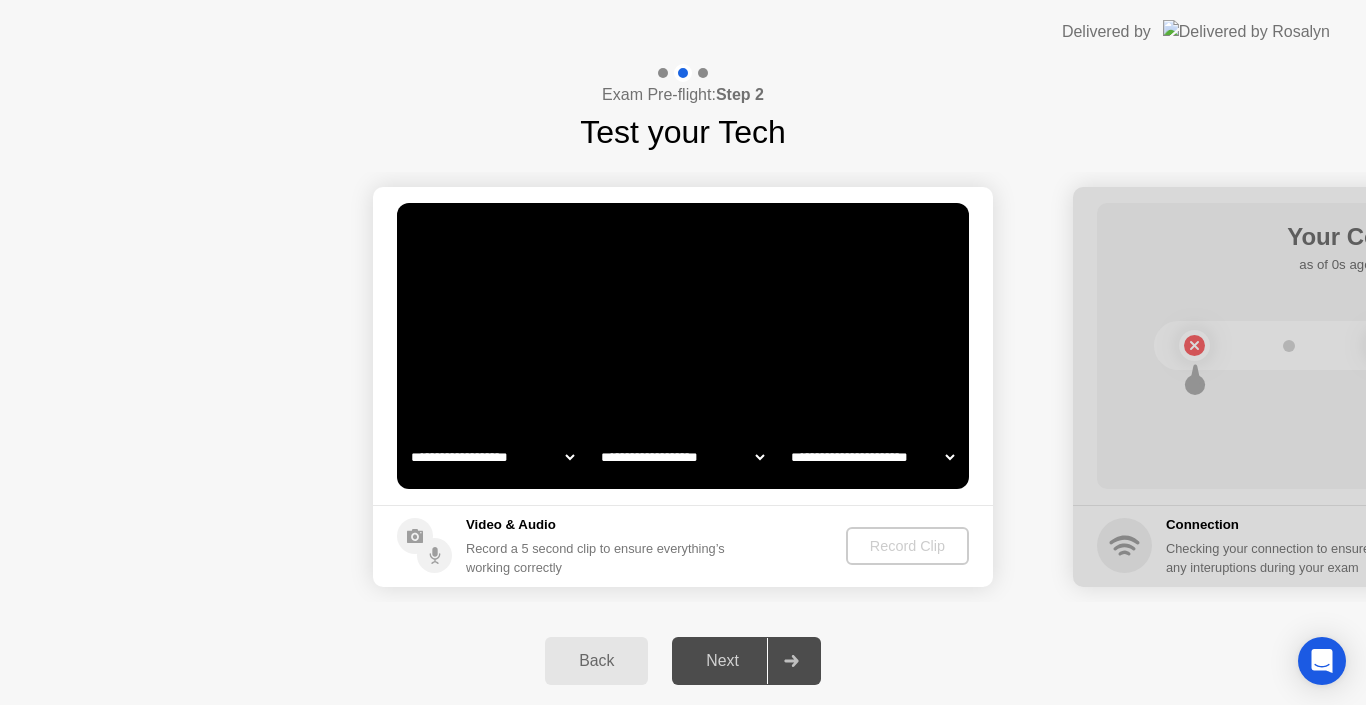 select on "**********" 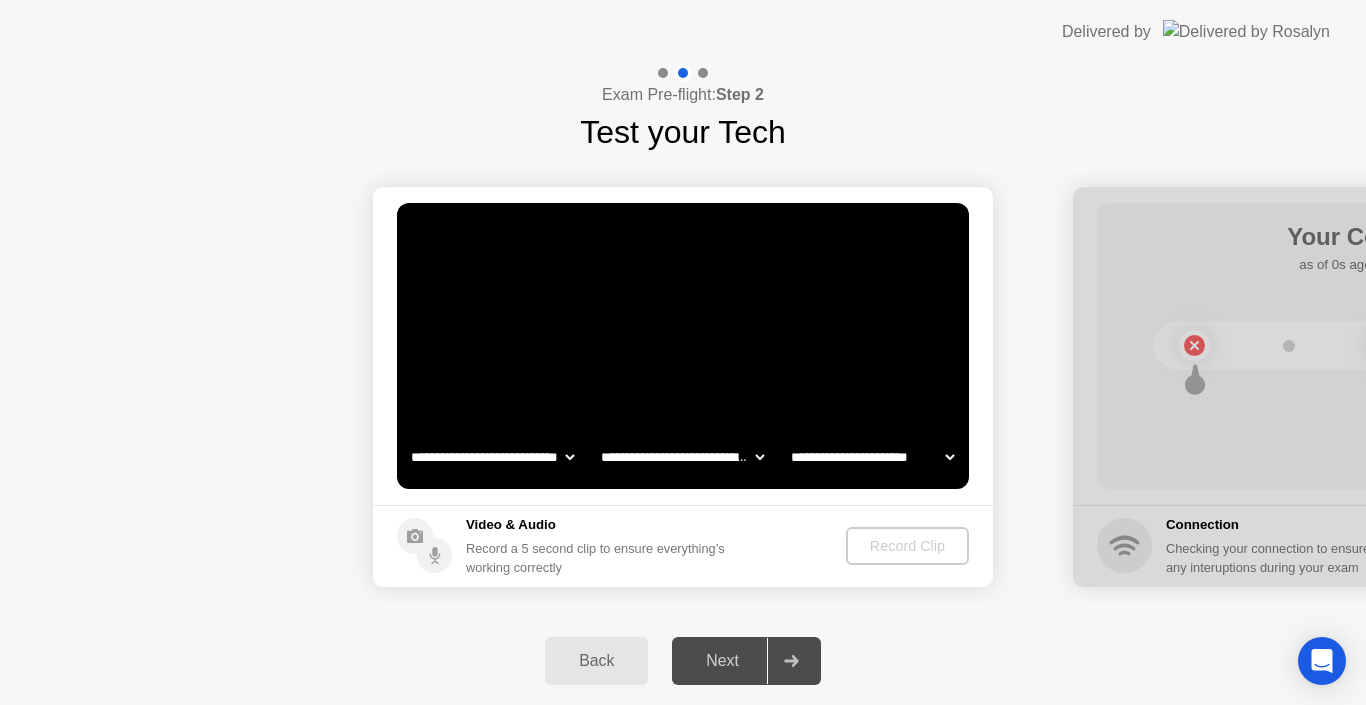 select on "*******" 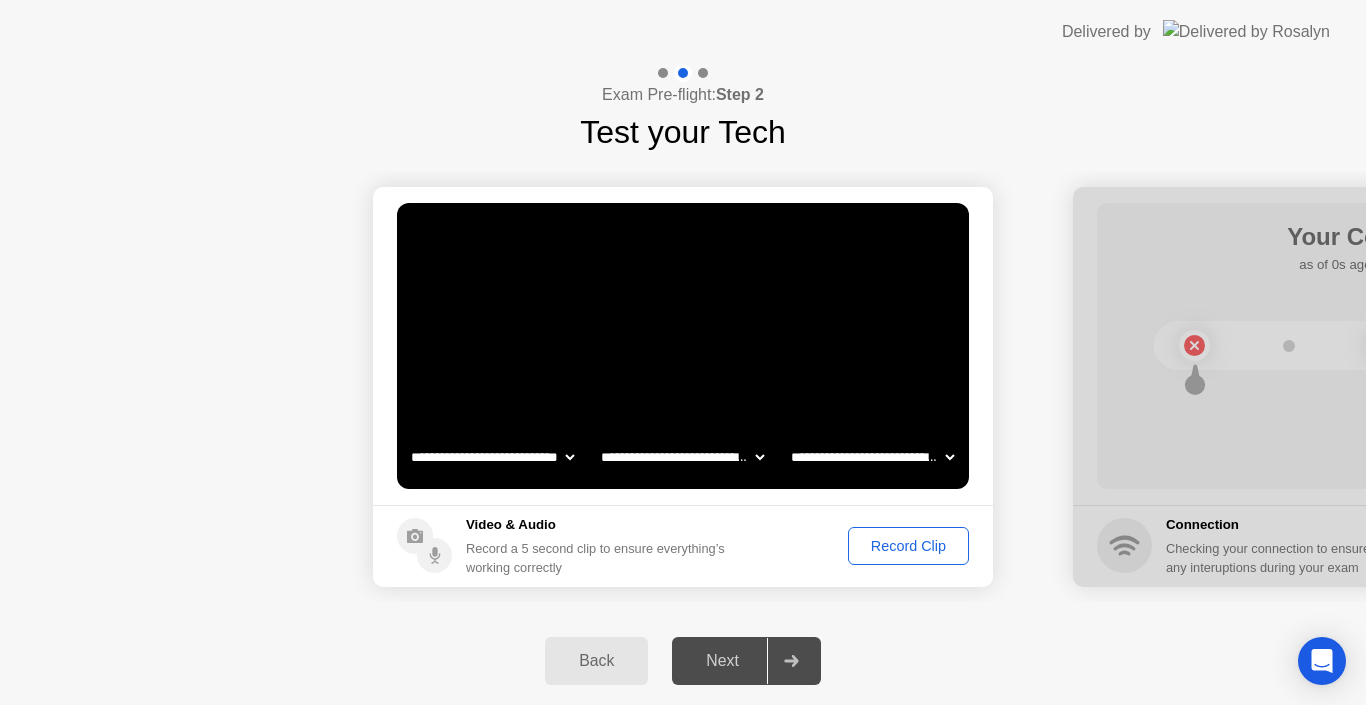 click on "Record Clip" 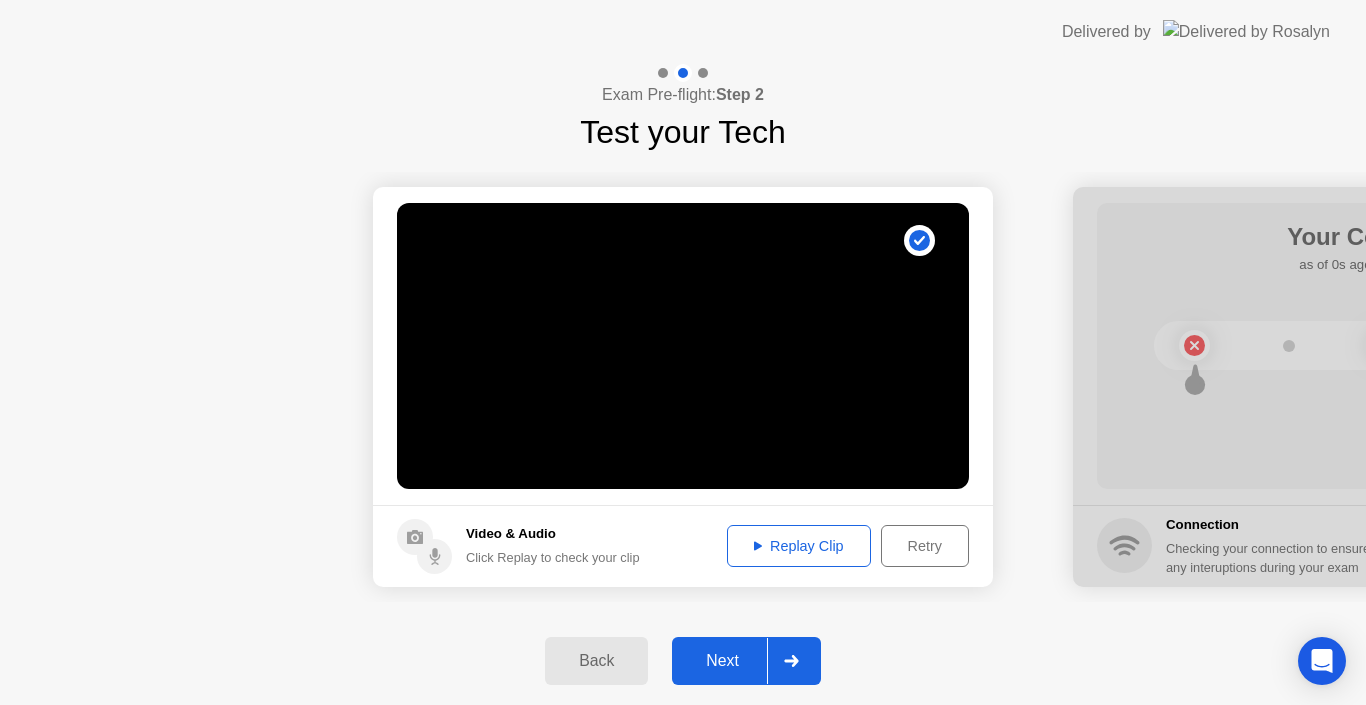 click on "Replay Clip" 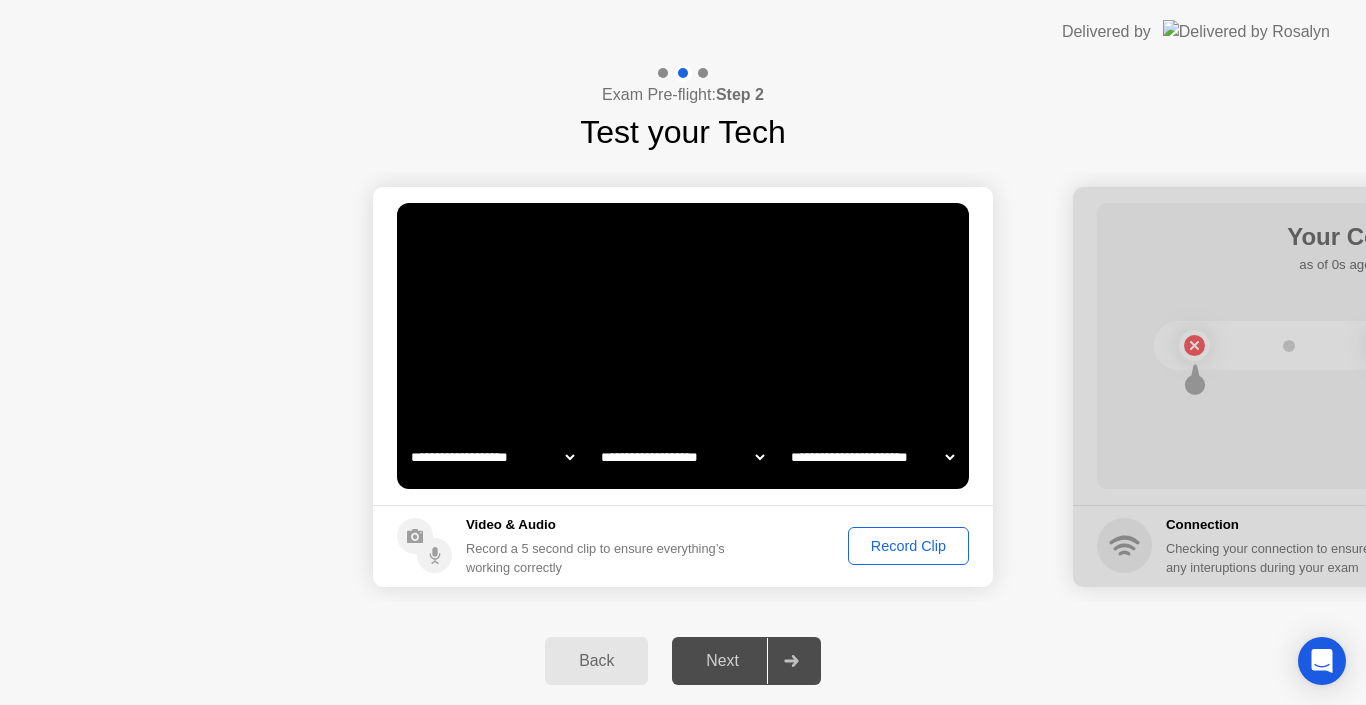click on "Record Clip" 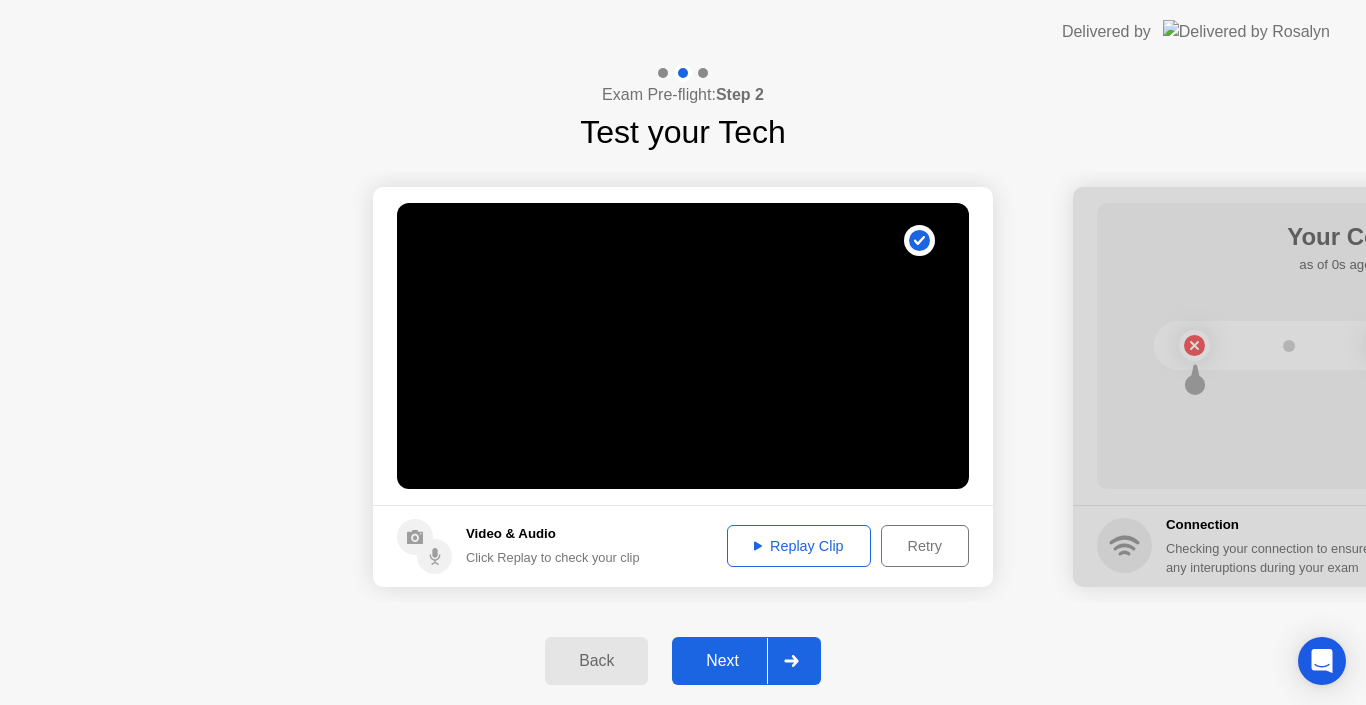 click on "Replay Clip" 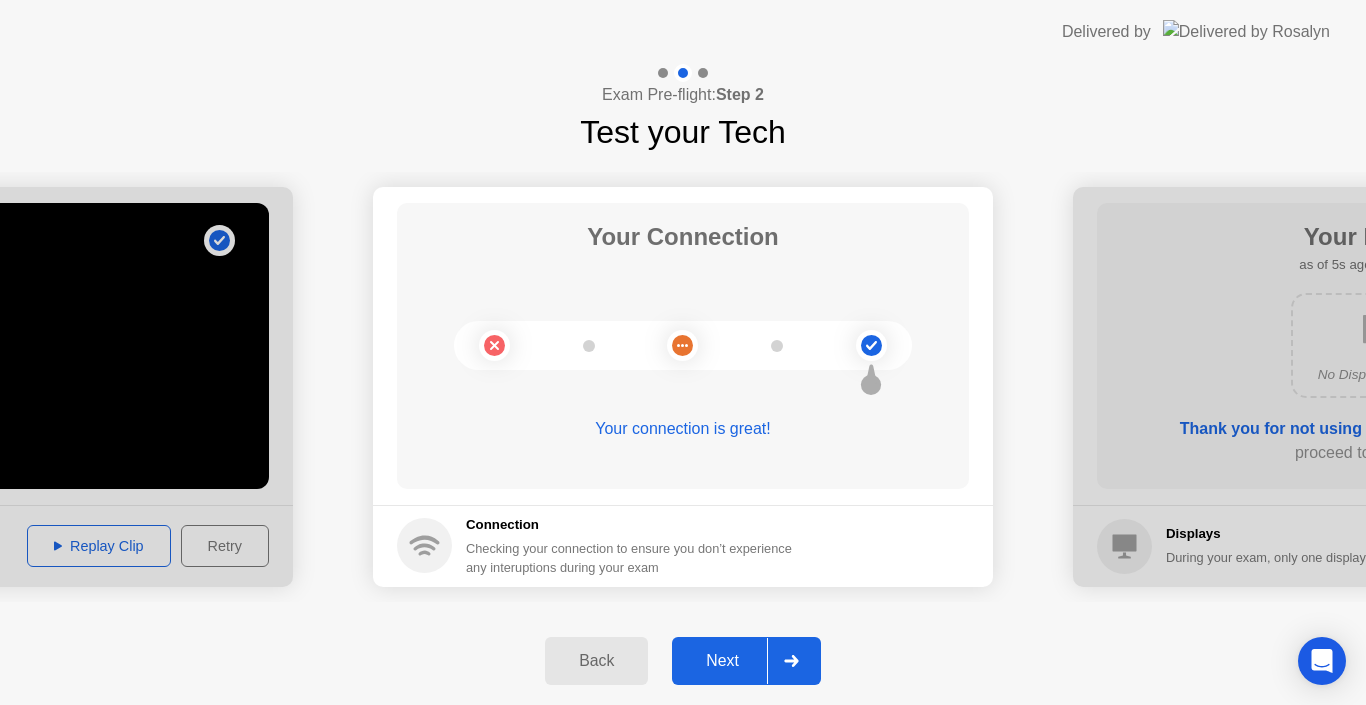 click on "Next" 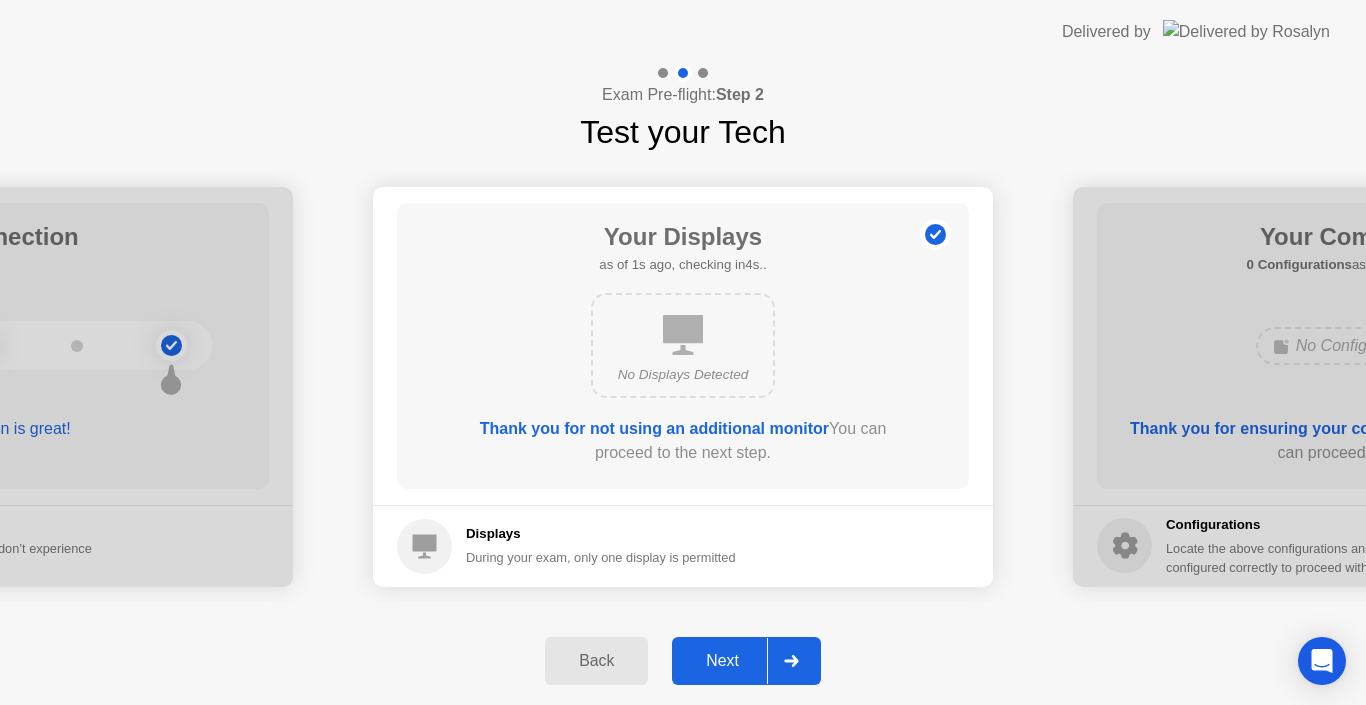 click on "Next" 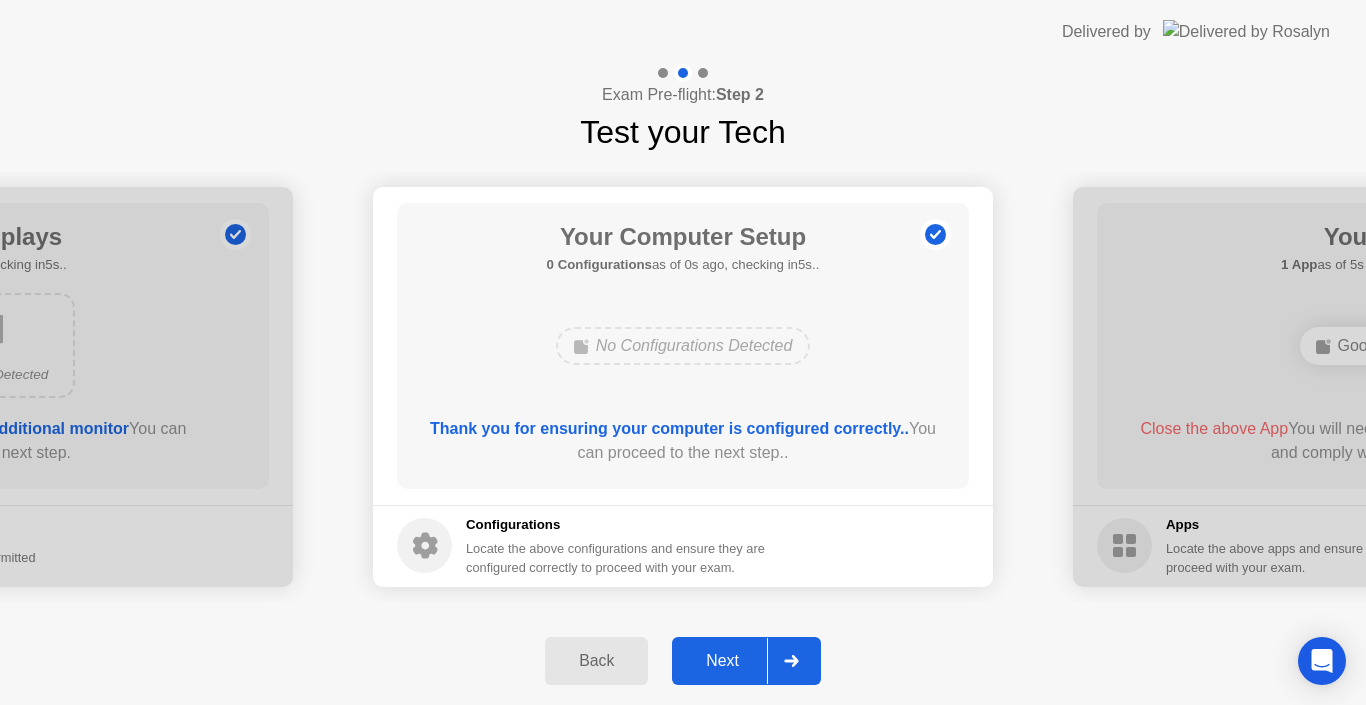 click on "Next" 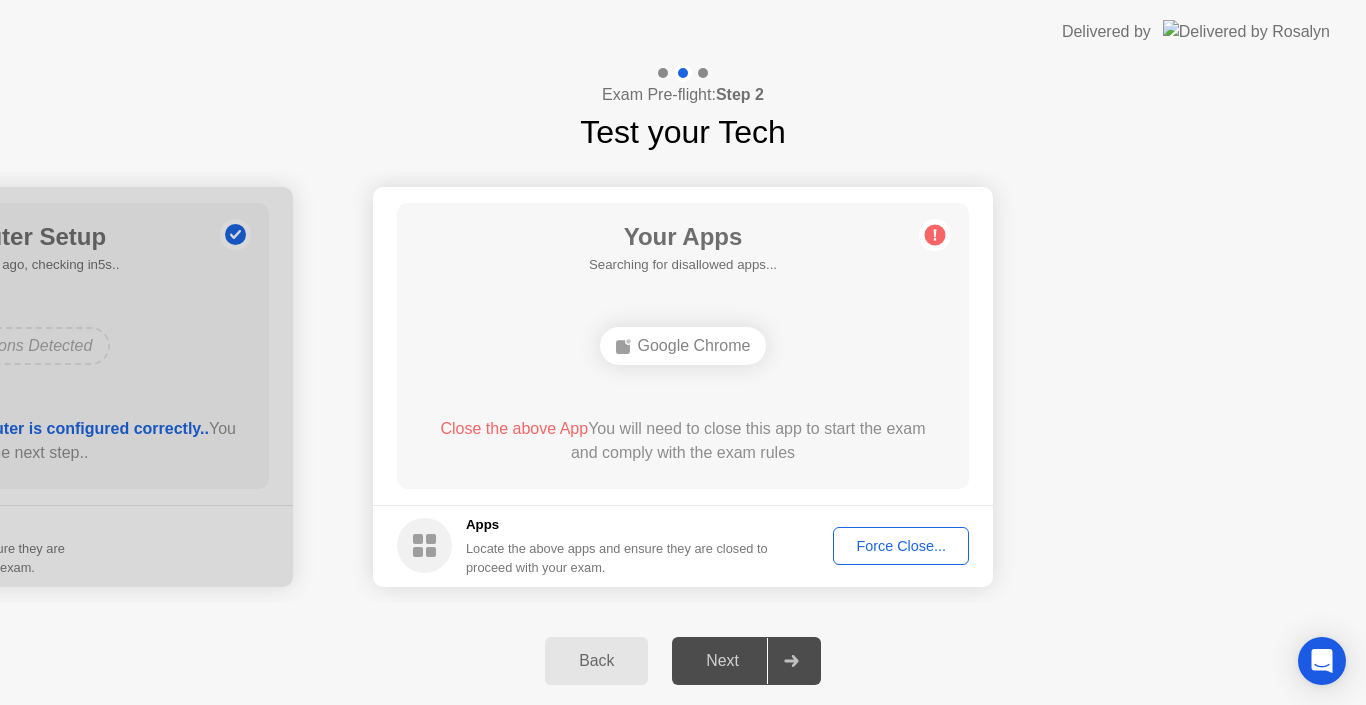 click on "Force Close..." 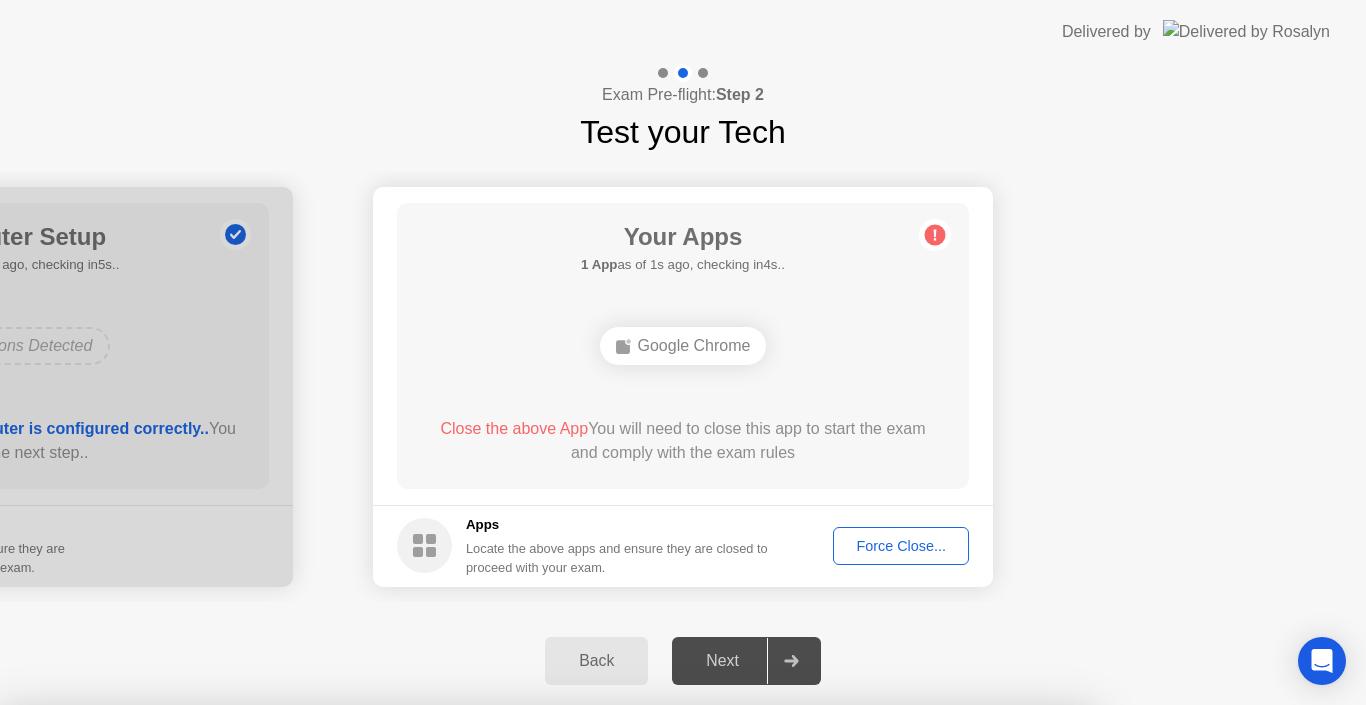 click on "Confirm" at bounding box center (613, 981) 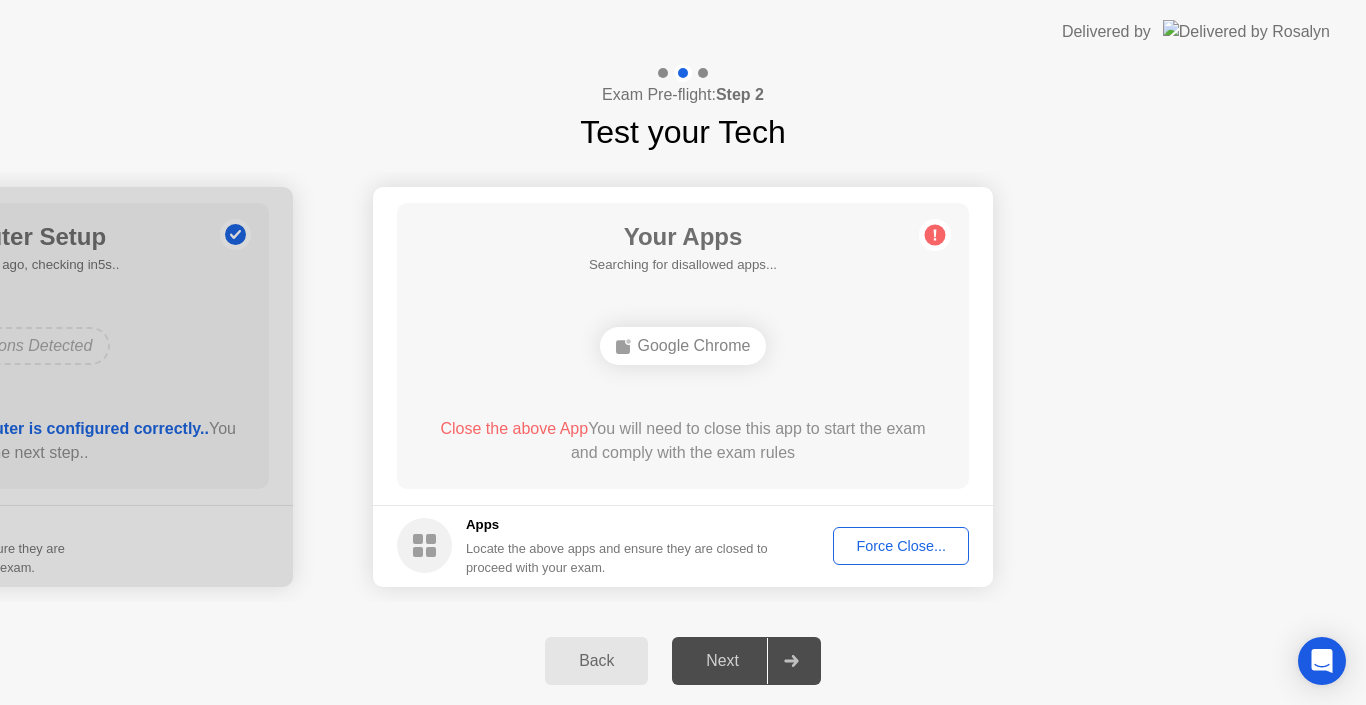 click on "Force Close..." 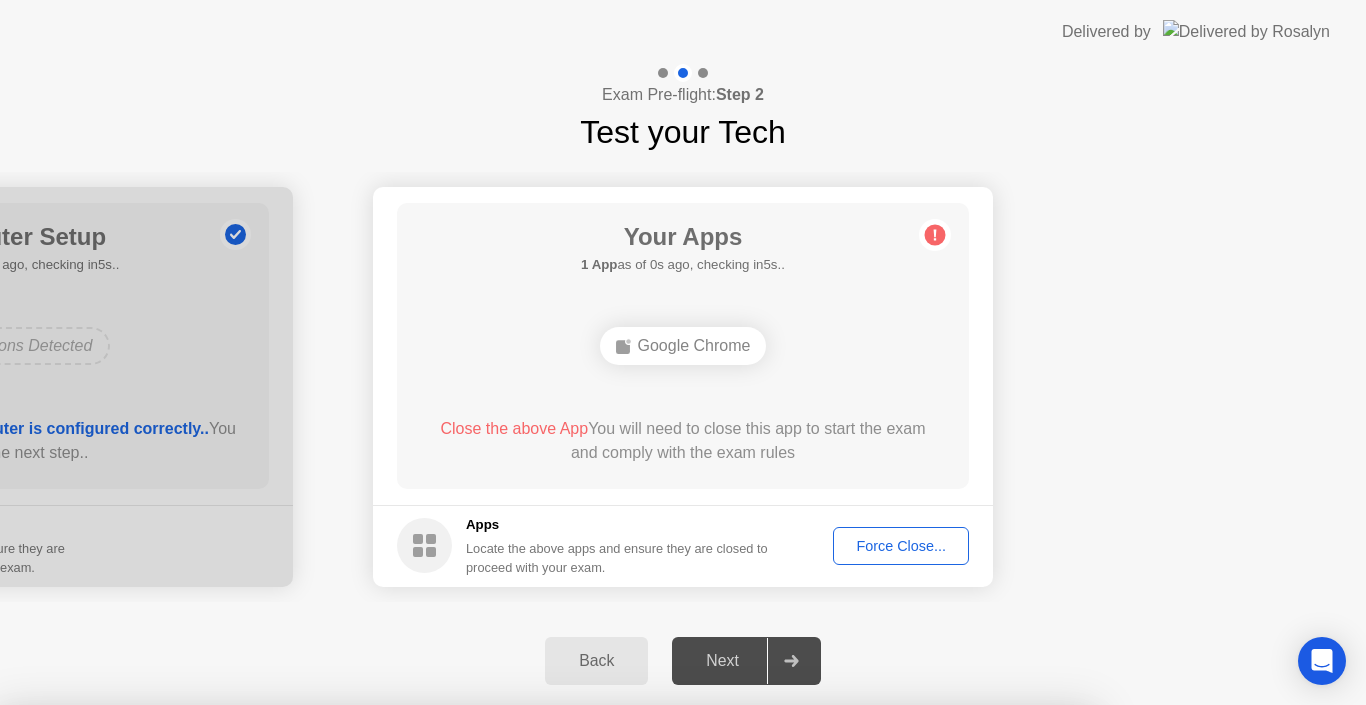 click on "Confirm" at bounding box center (613, 981) 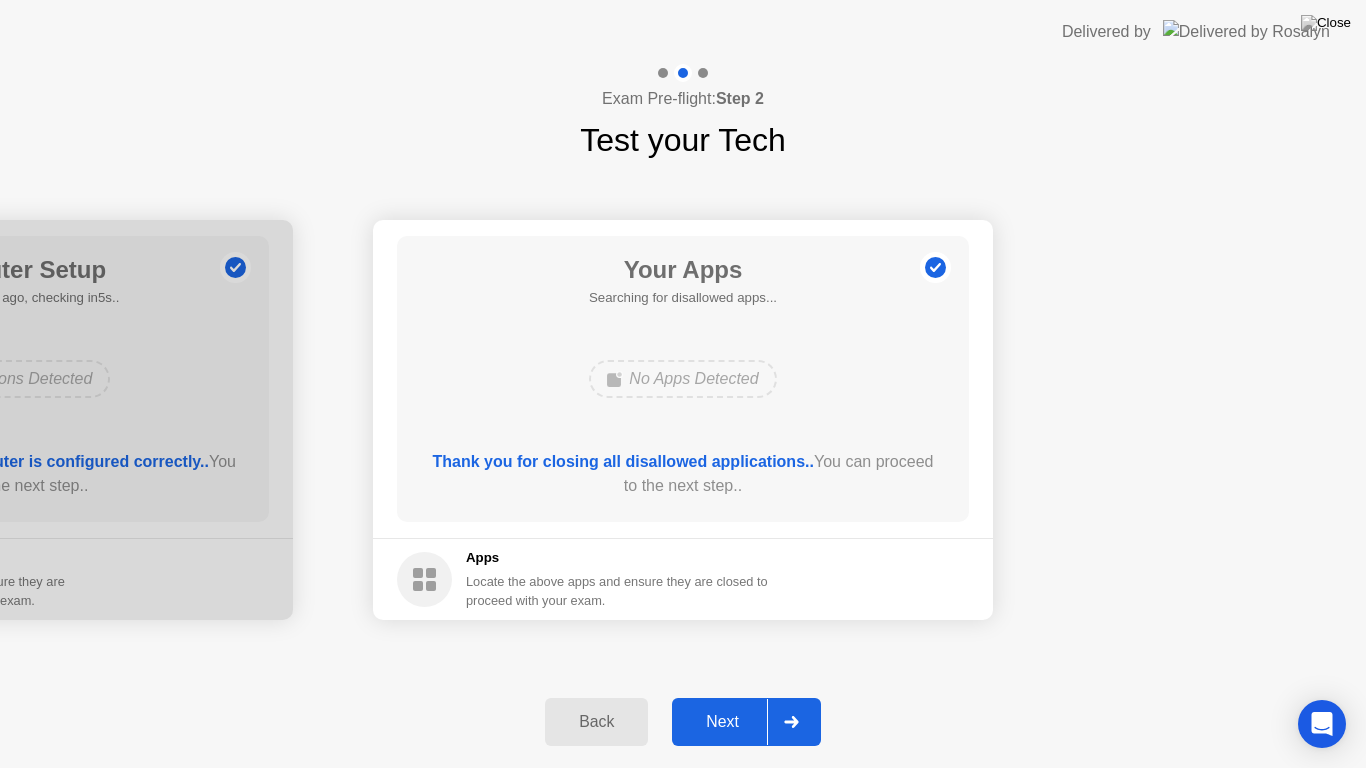 click on "Next" 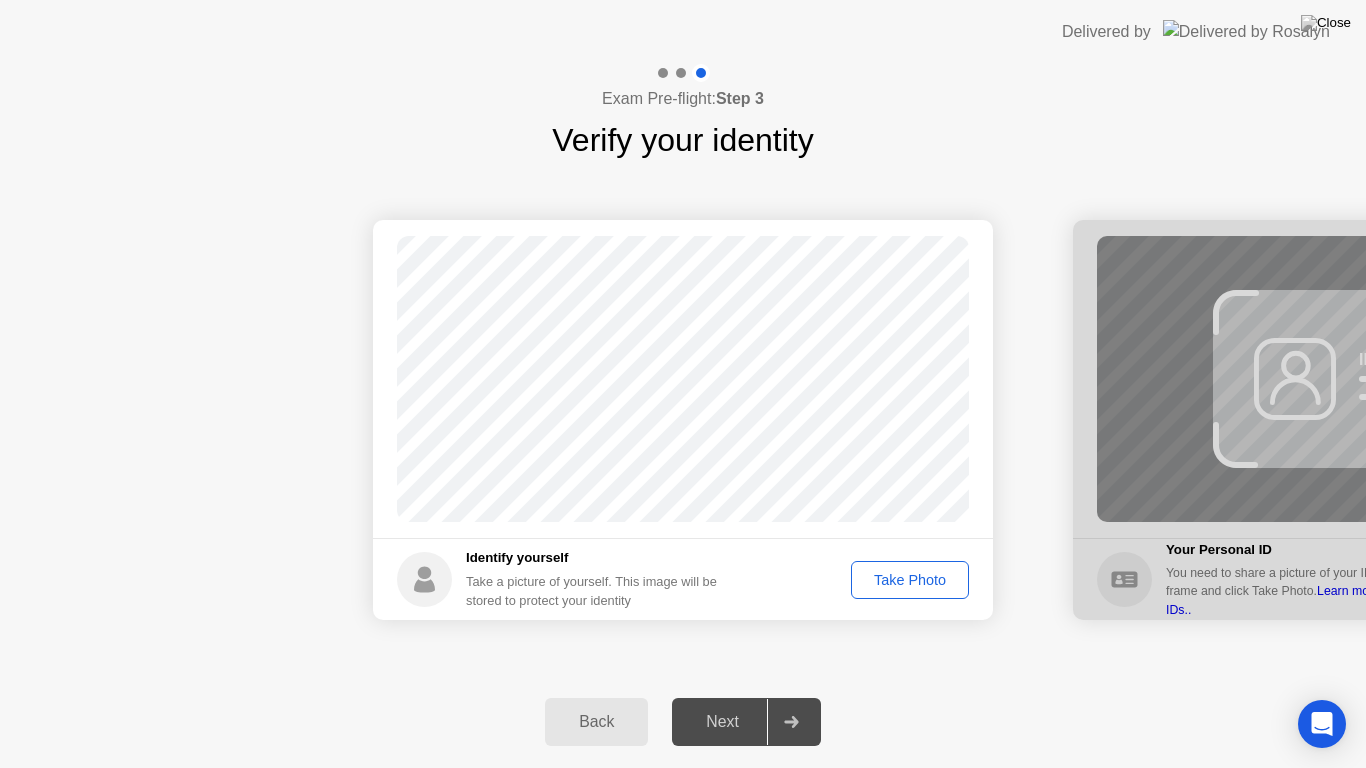 click on "Take Photo" 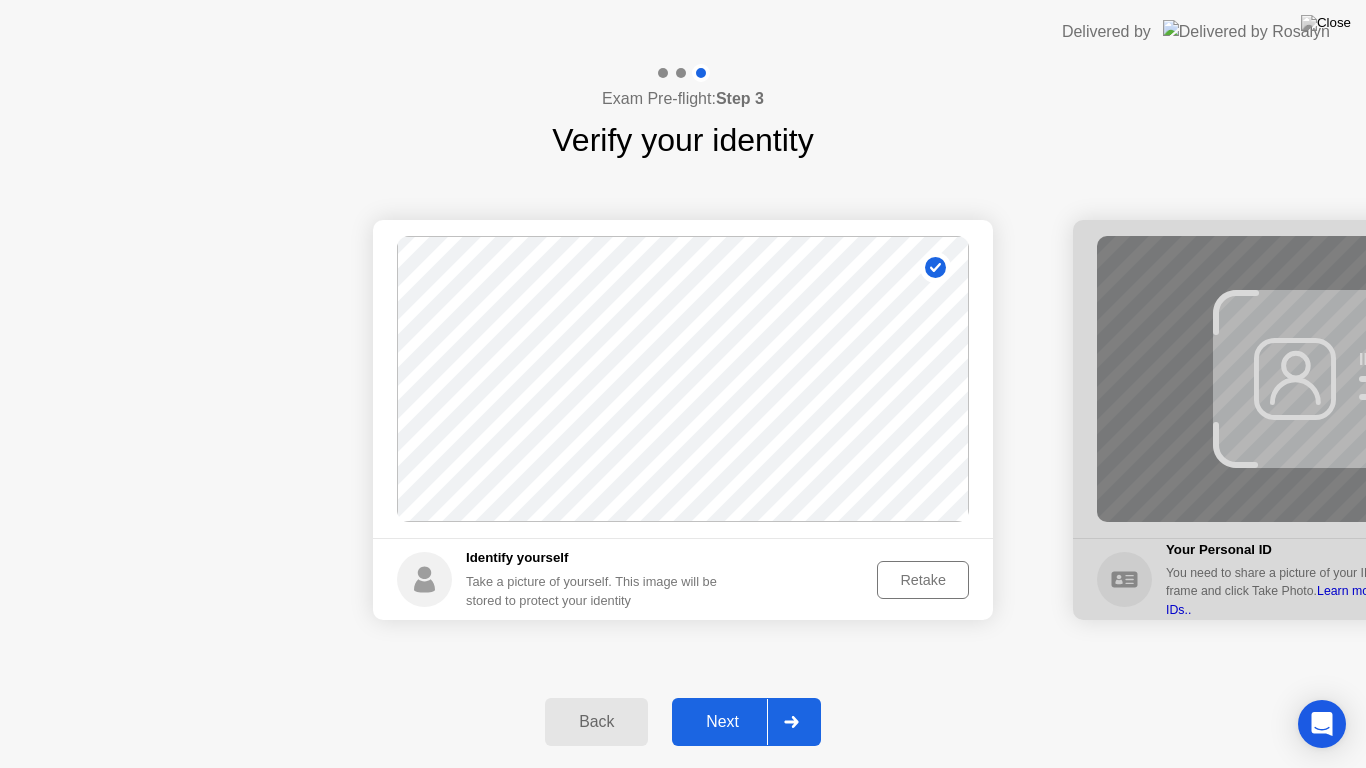 click on "Next" 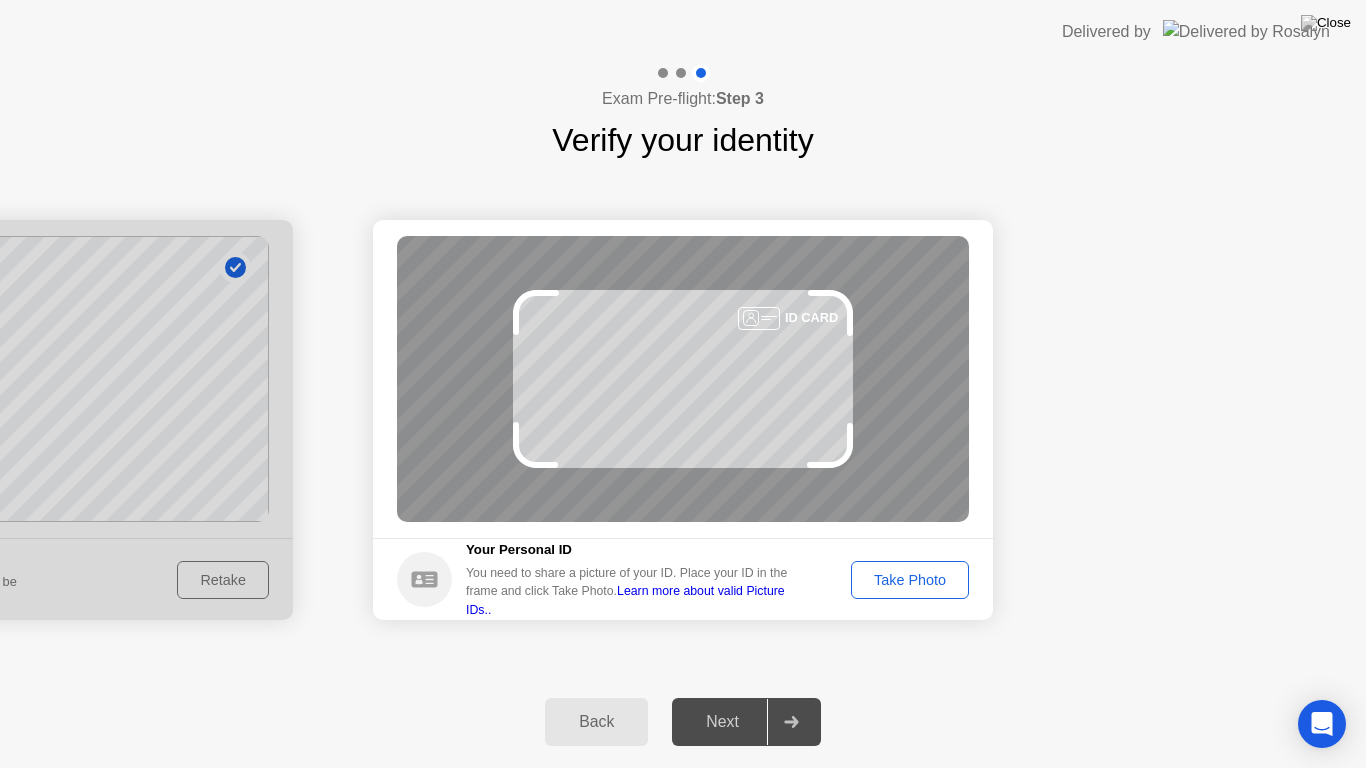 click on "Take Photo" 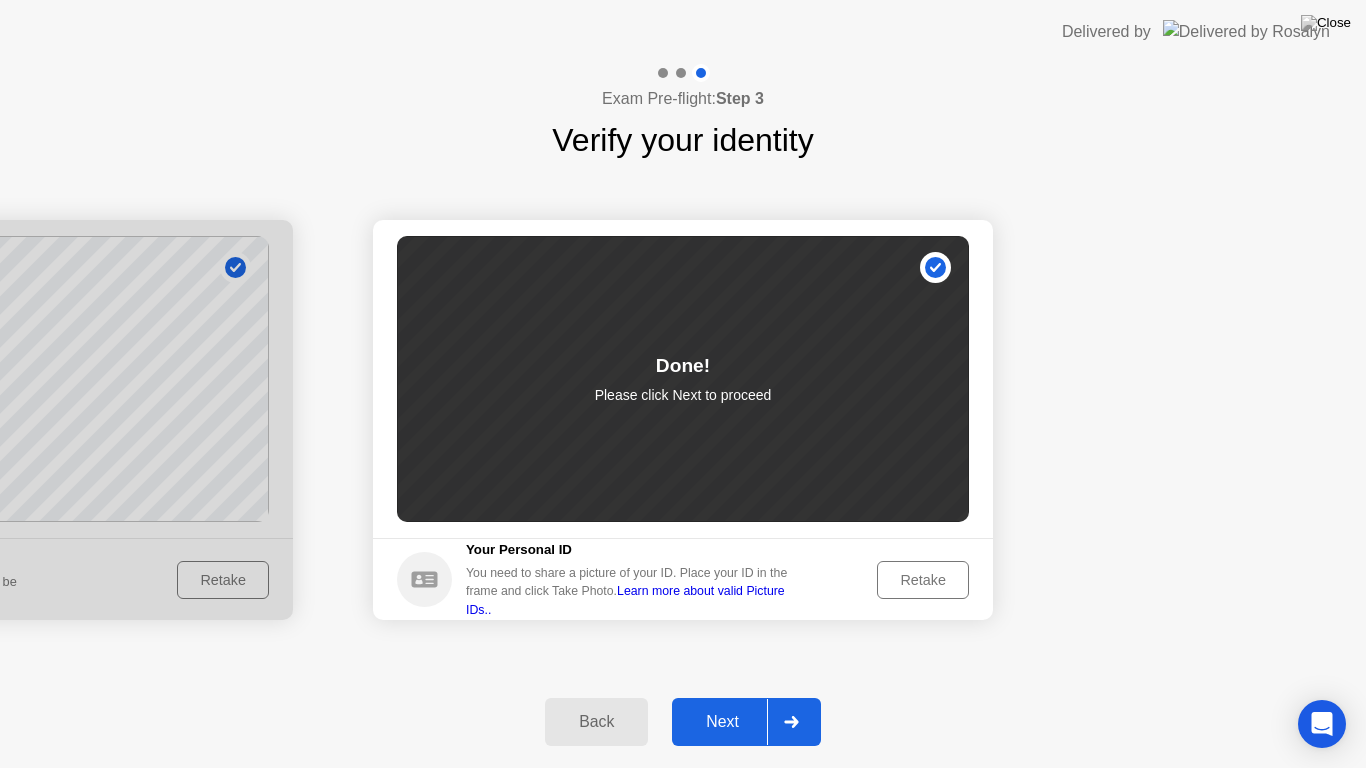 click on "Next" 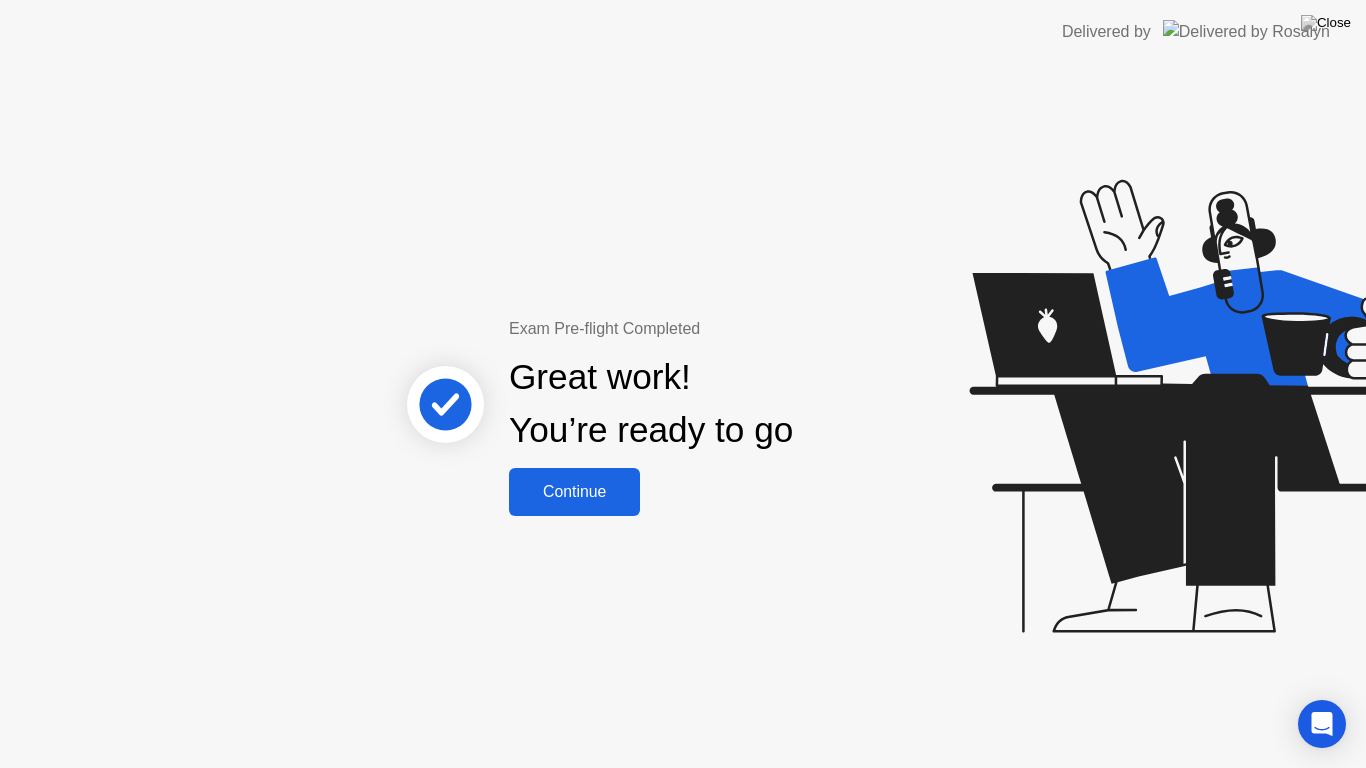 click on "Continue" 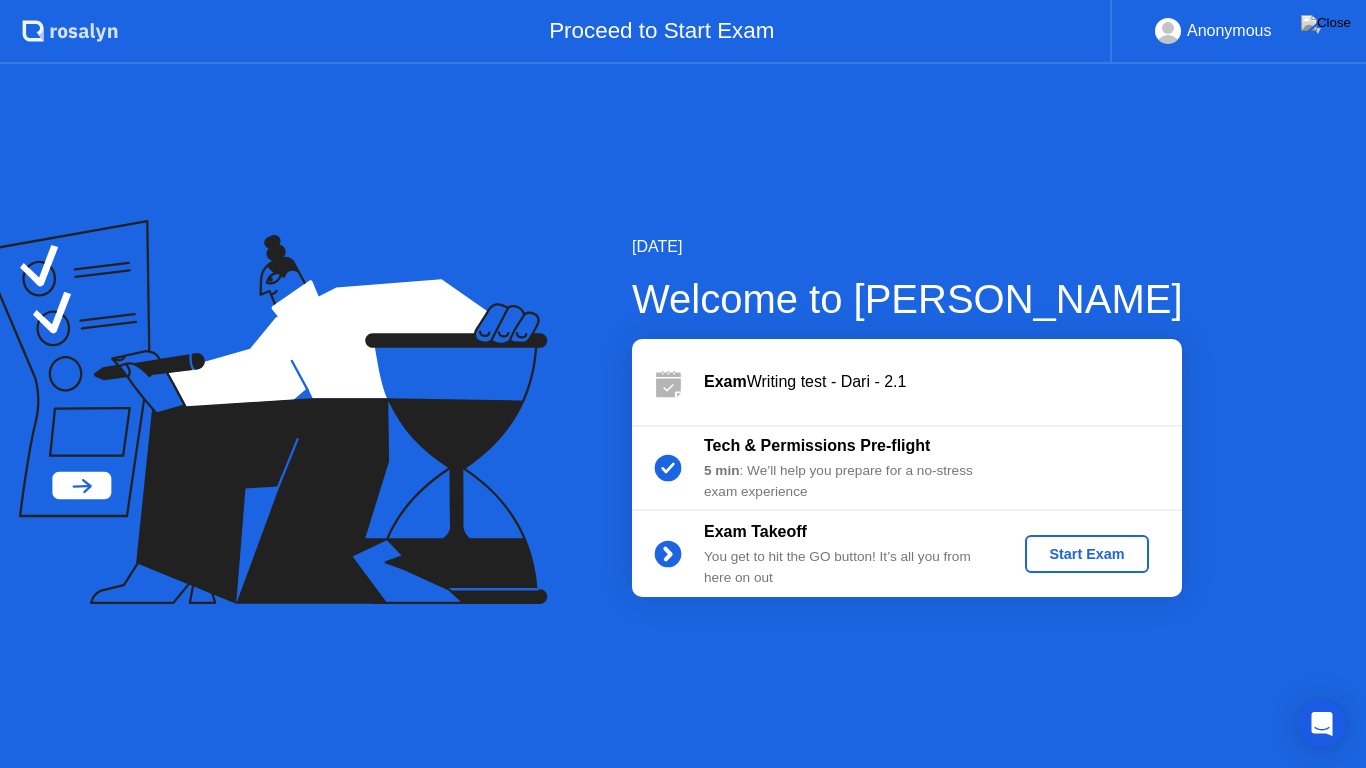 click on "Start Exam" 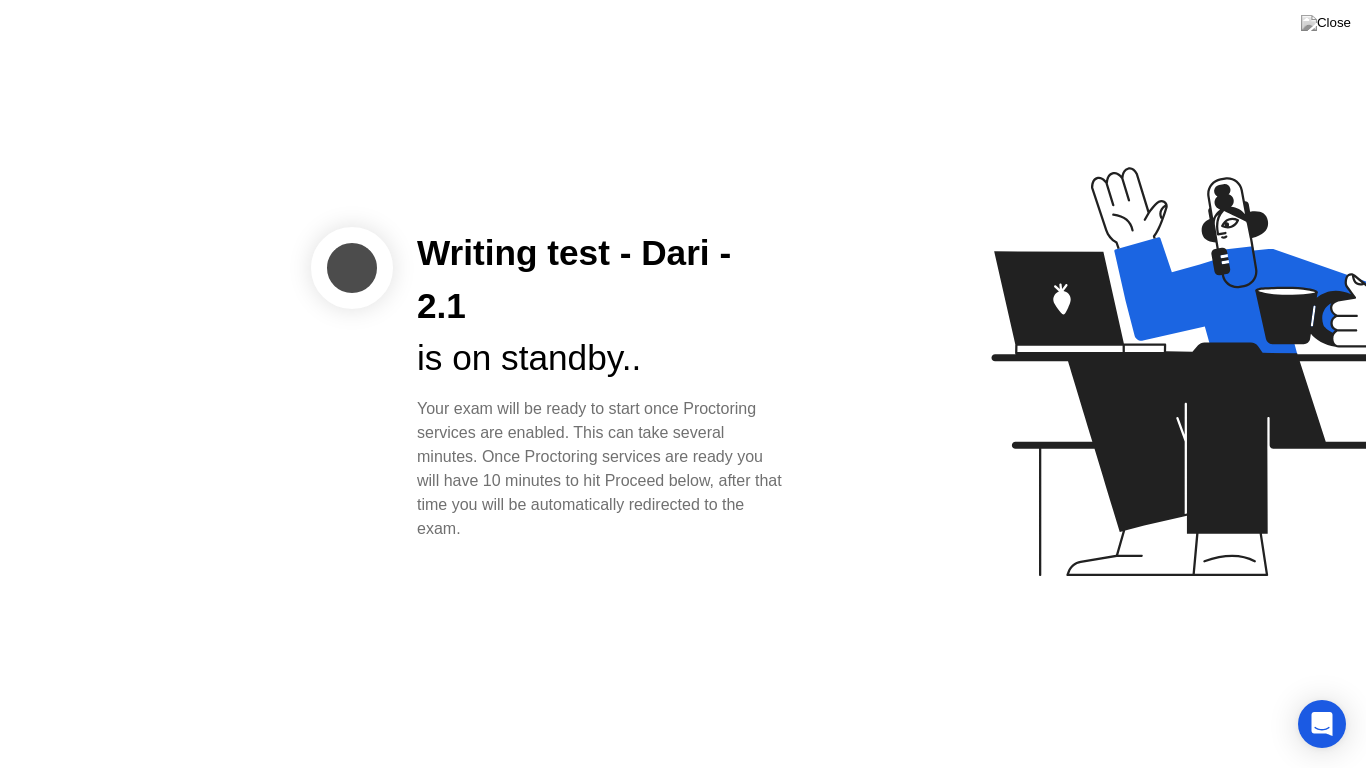 click 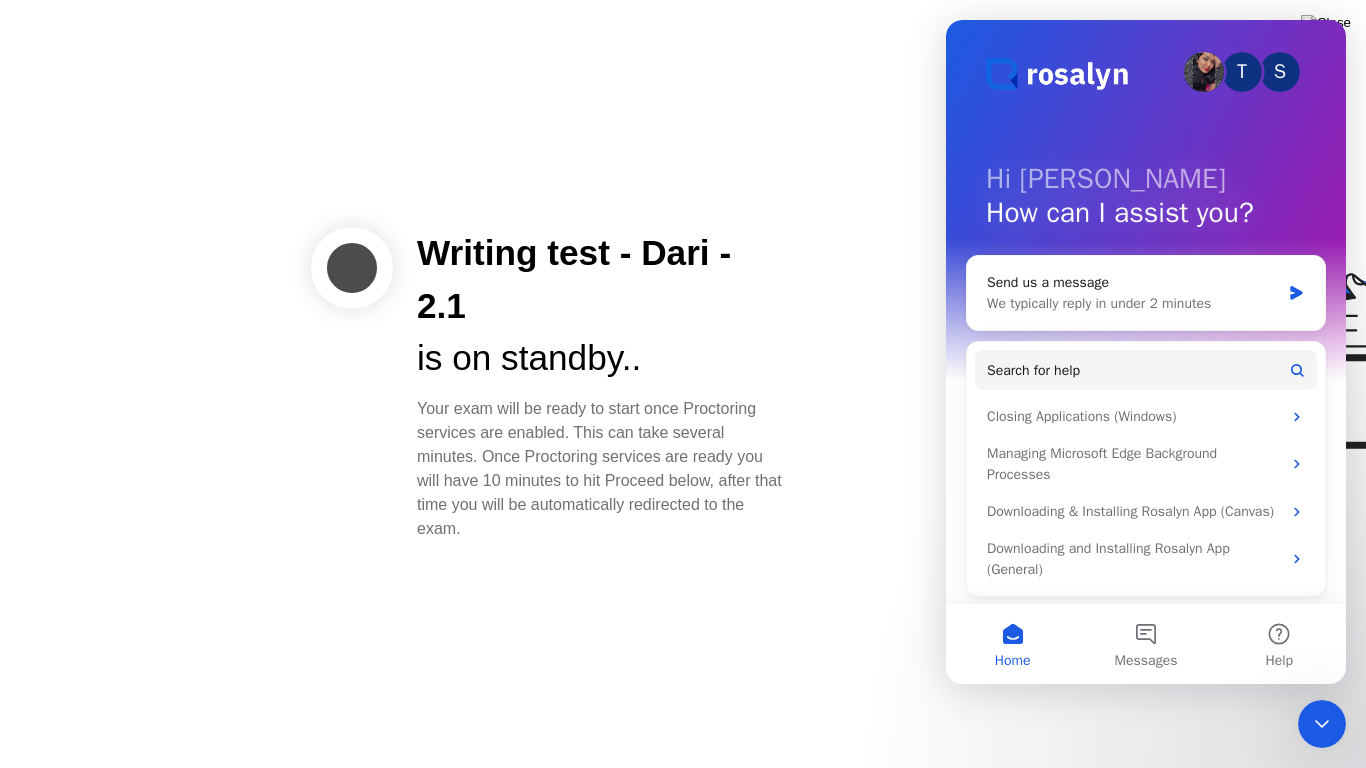 scroll, scrollTop: 0, scrollLeft: 0, axis: both 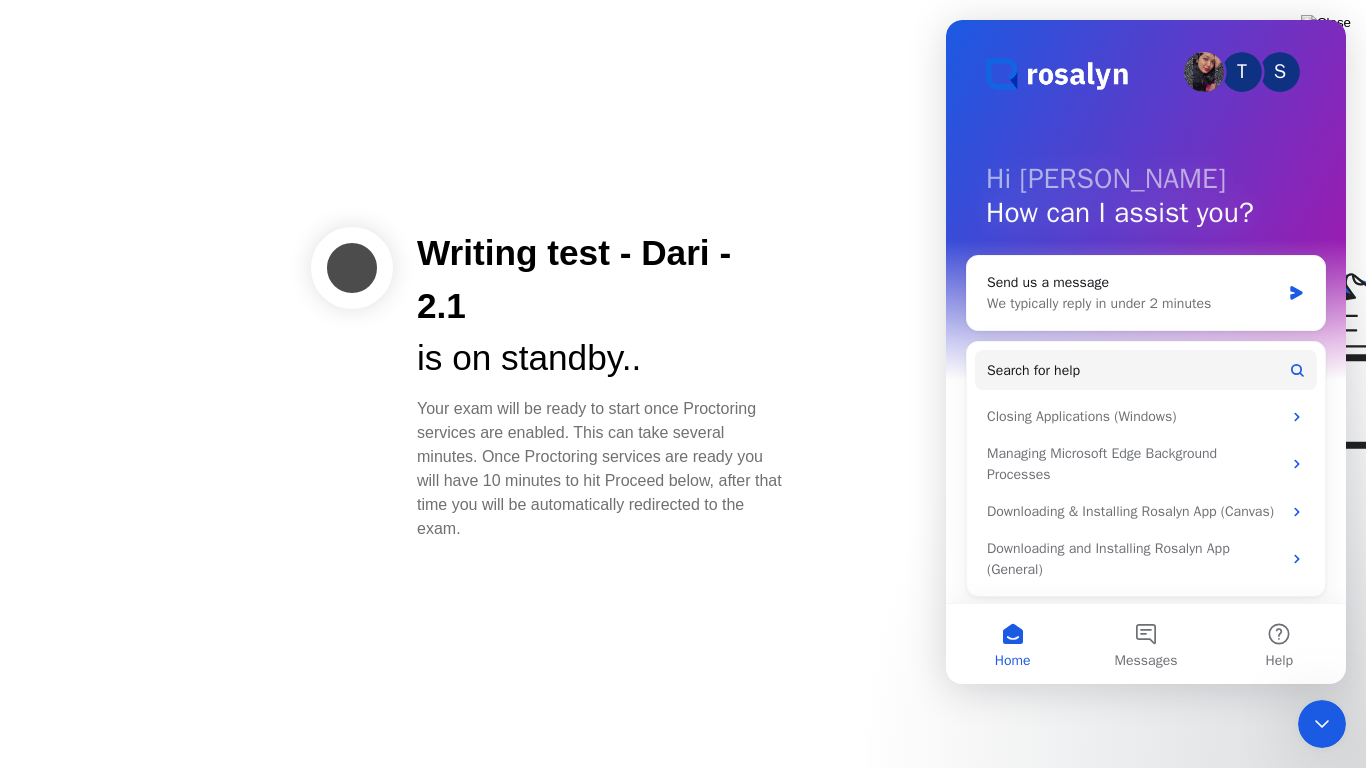 click on "Messages" at bounding box center [1145, 644] 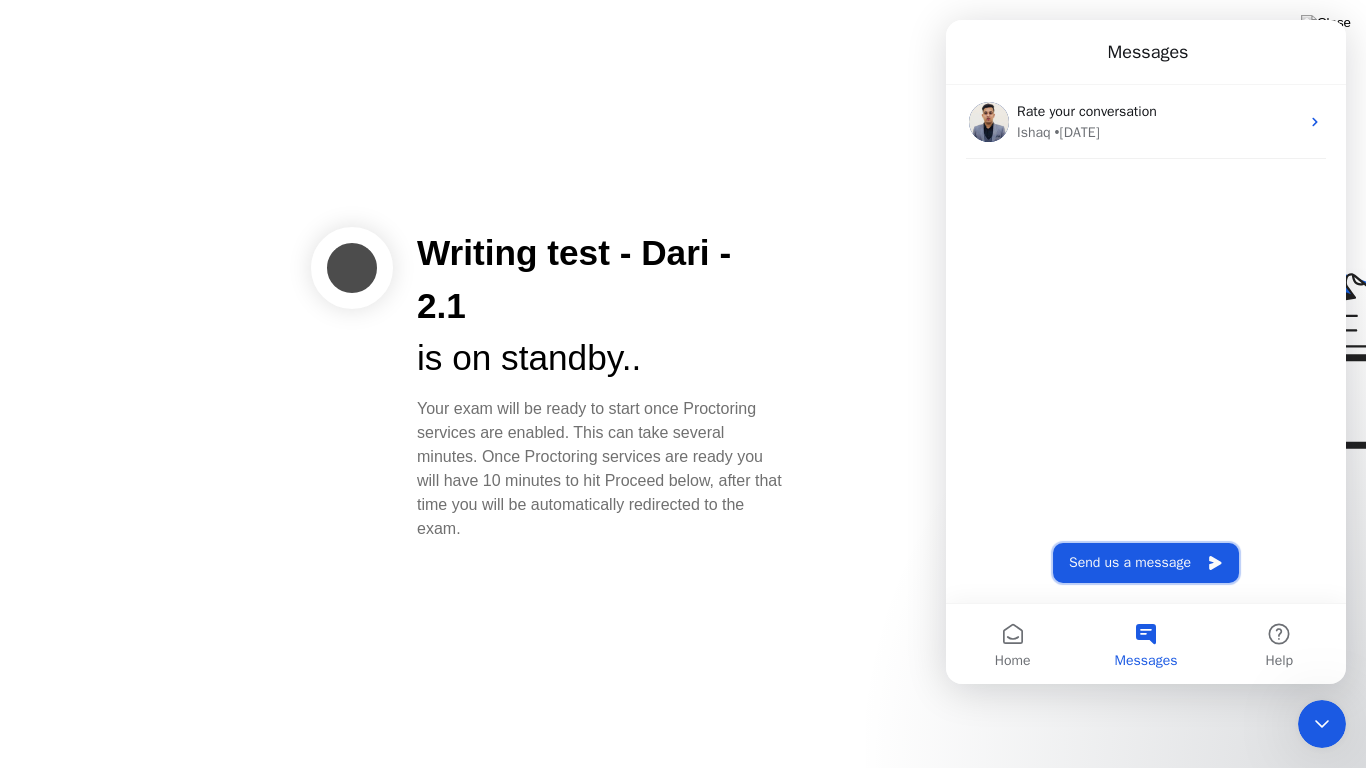 click on "Send us a message" at bounding box center (1146, 563) 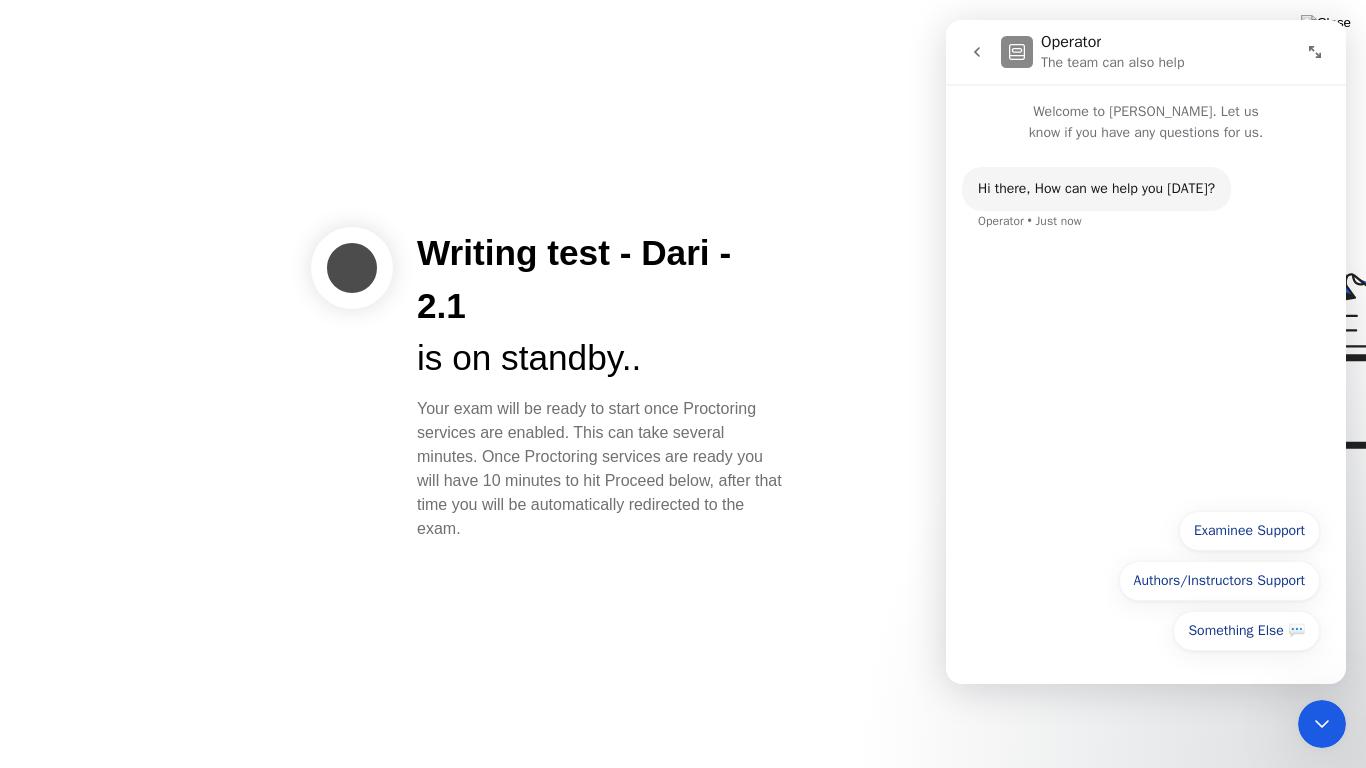 click on "Something Else 💬" at bounding box center [1246, 631] 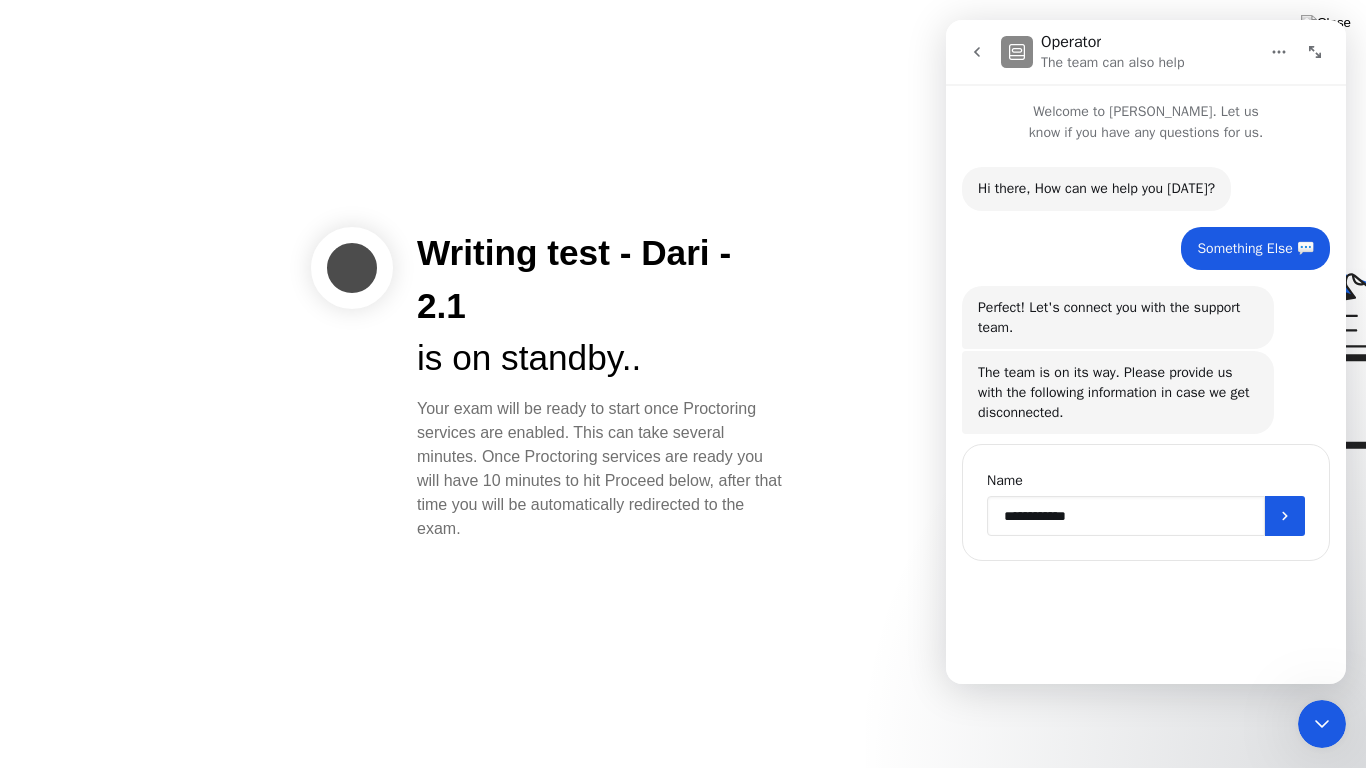 click on "**********" at bounding box center [1126, 516] 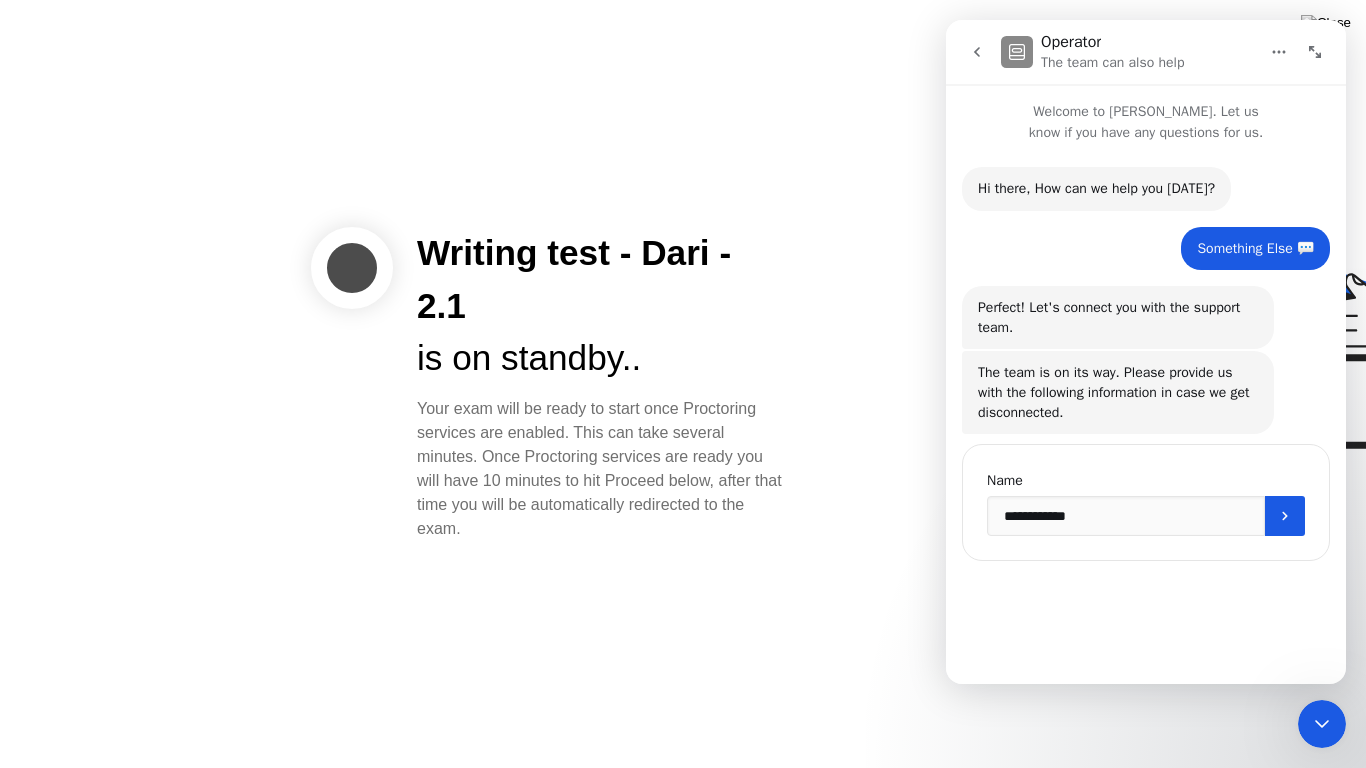 click 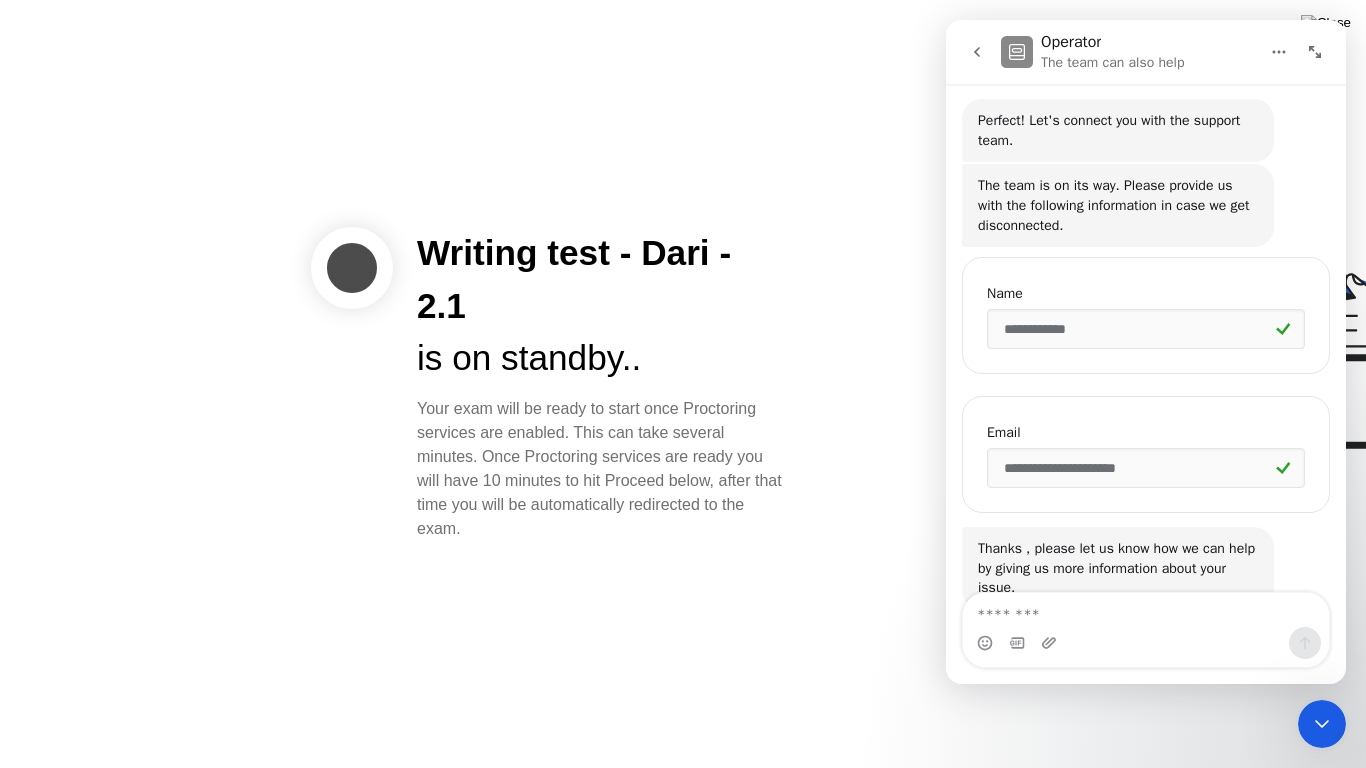 scroll, scrollTop: 246, scrollLeft: 0, axis: vertical 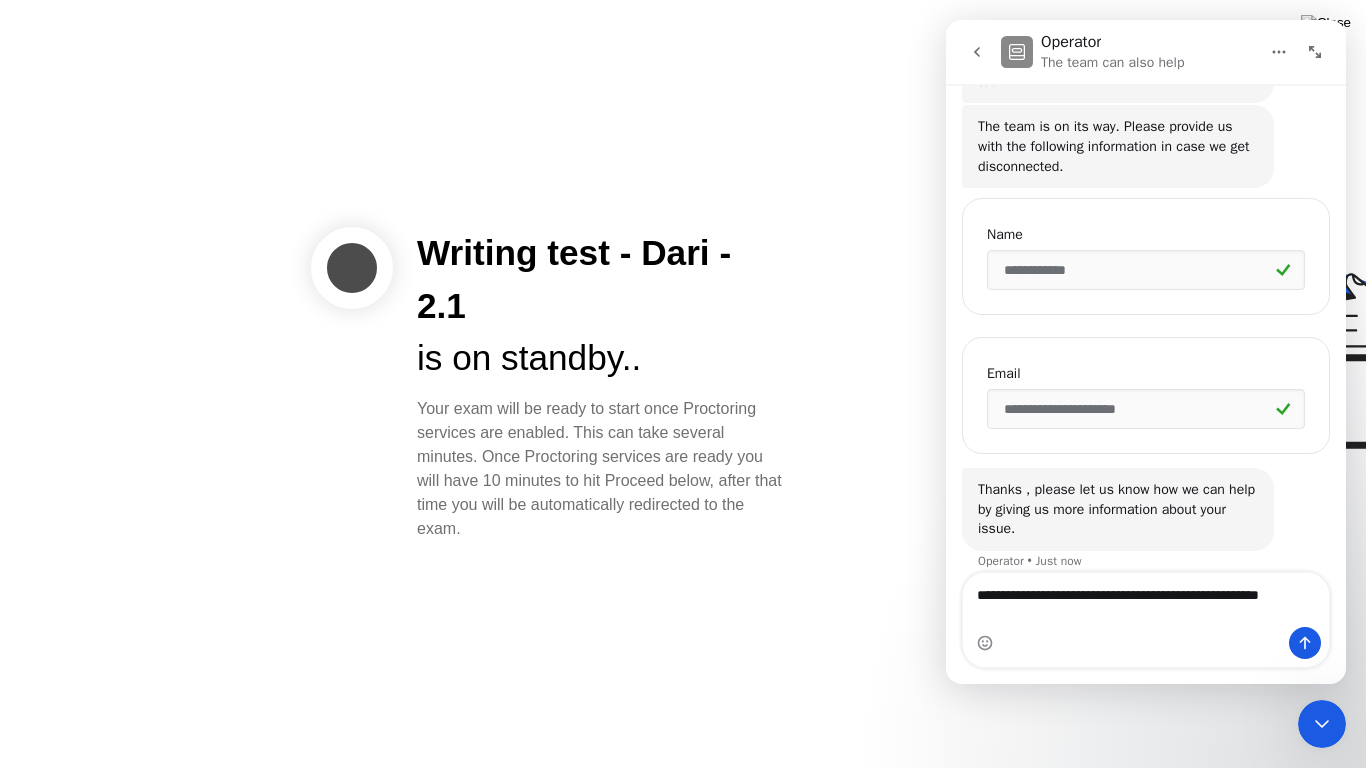 type on "**********" 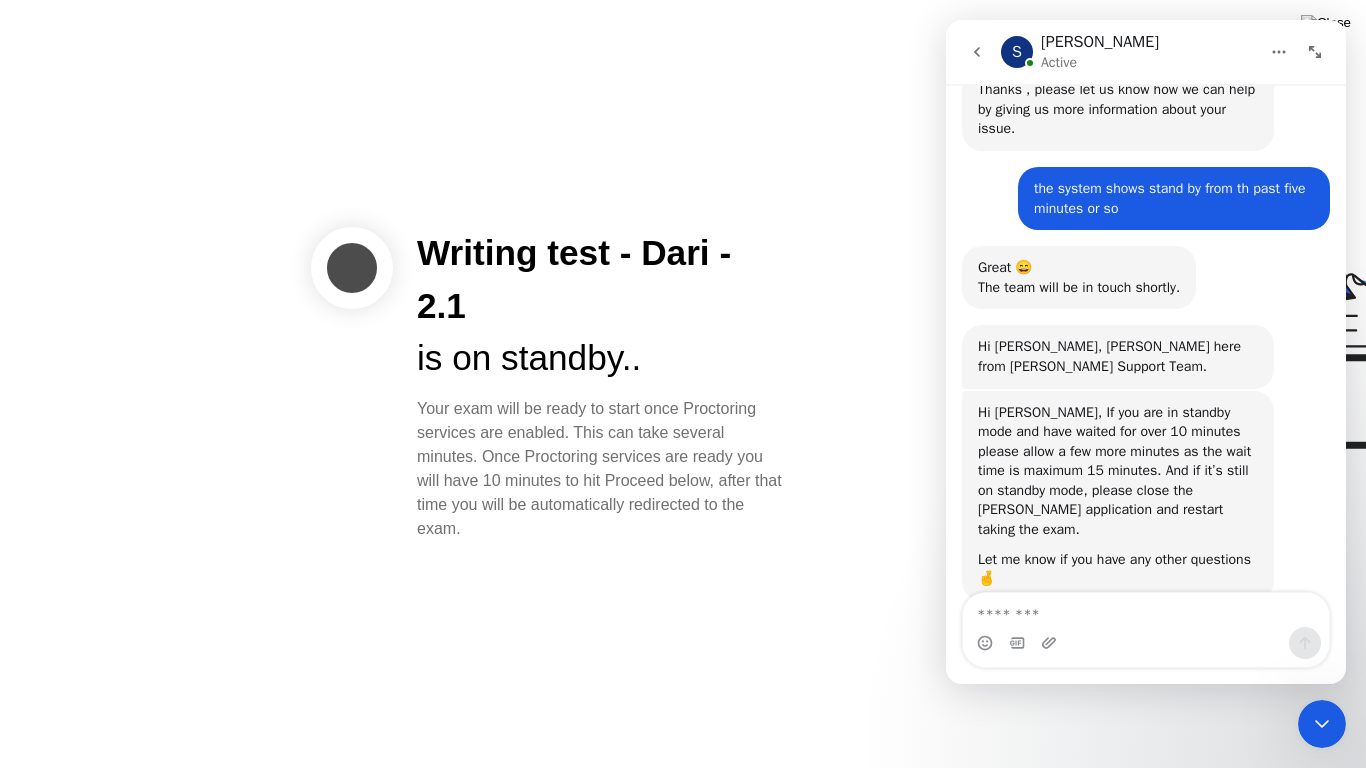 scroll, scrollTop: 676, scrollLeft: 0, axis: vertical 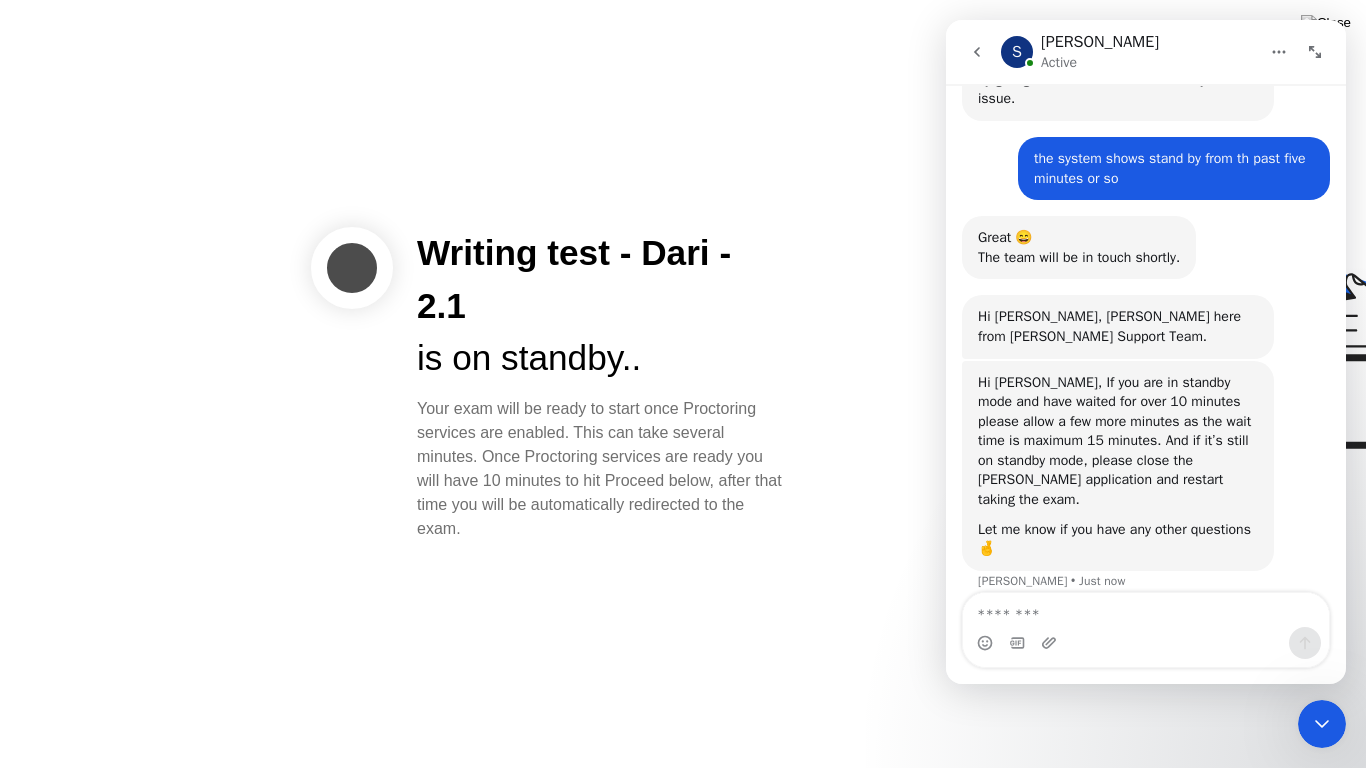 click at bounding box center (1146, 610) 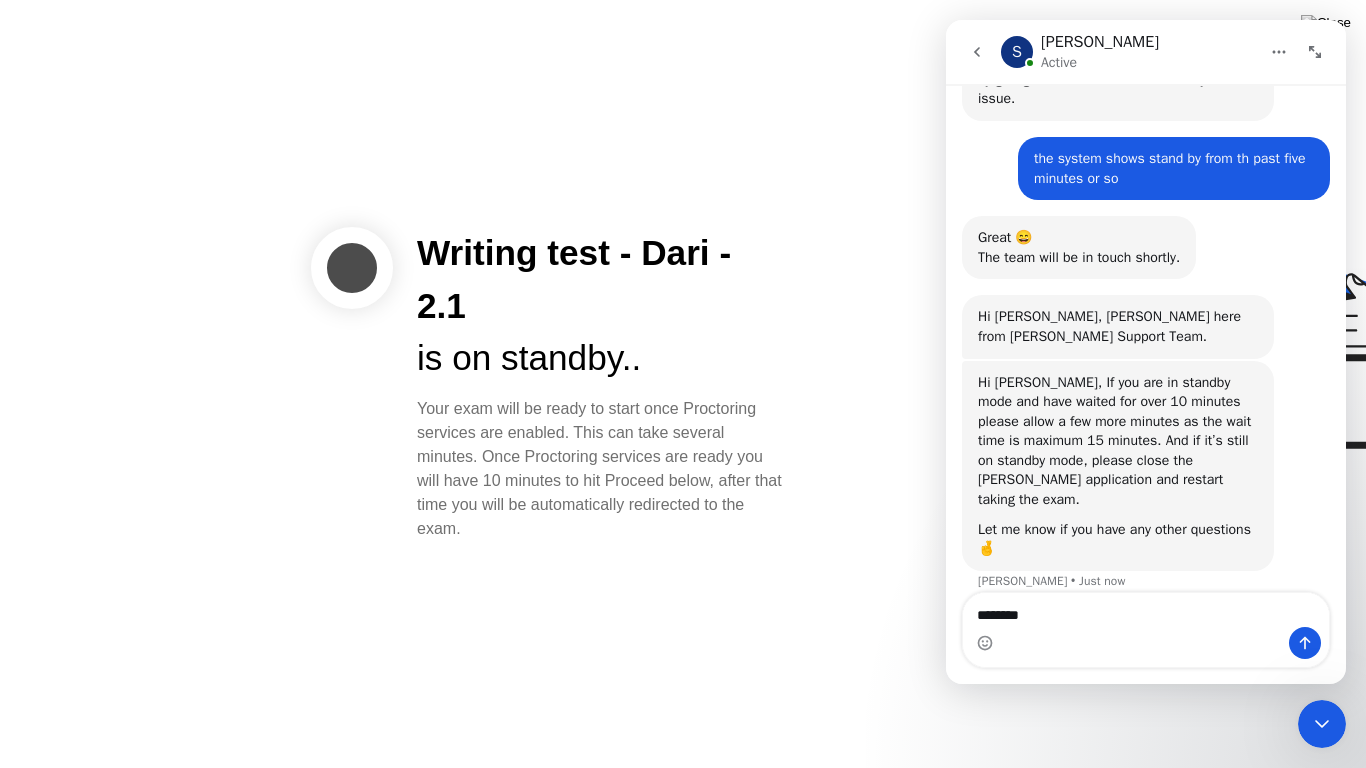 type on "*********" 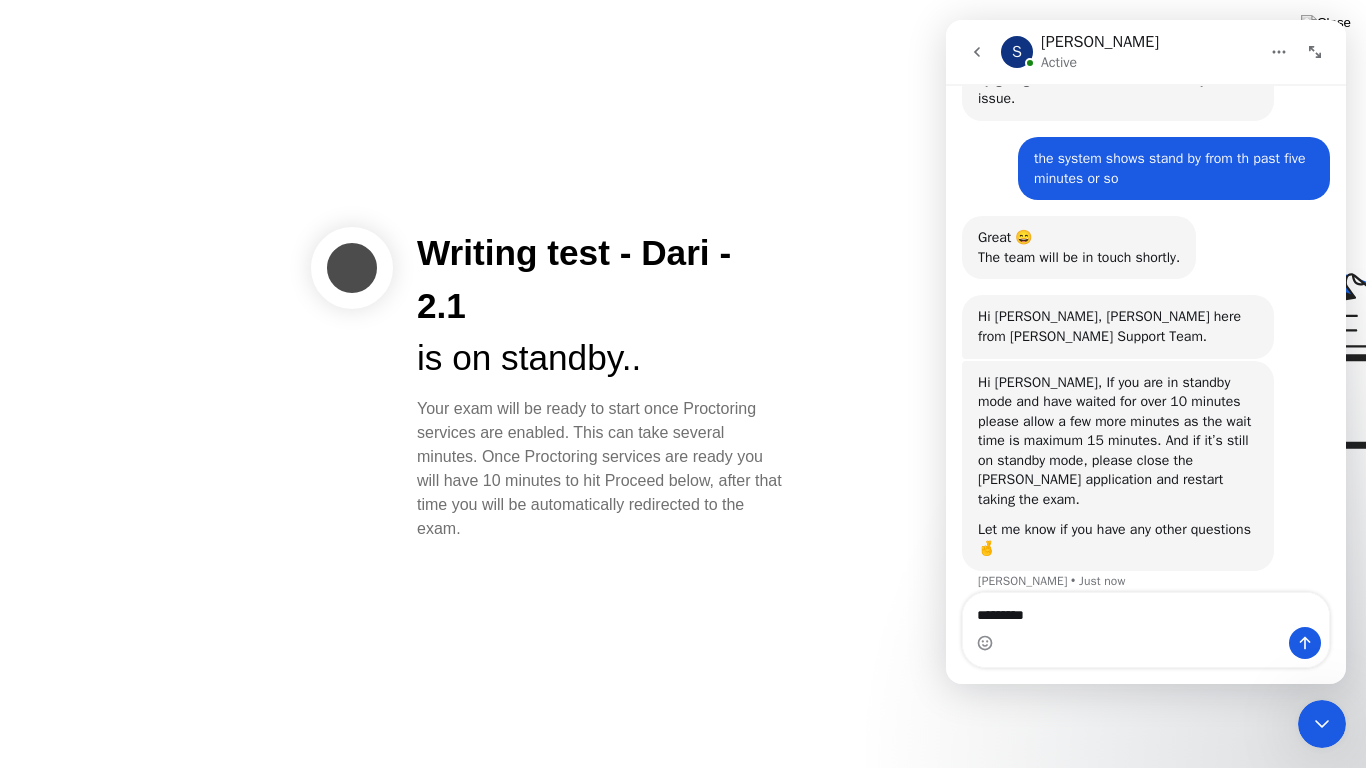 type 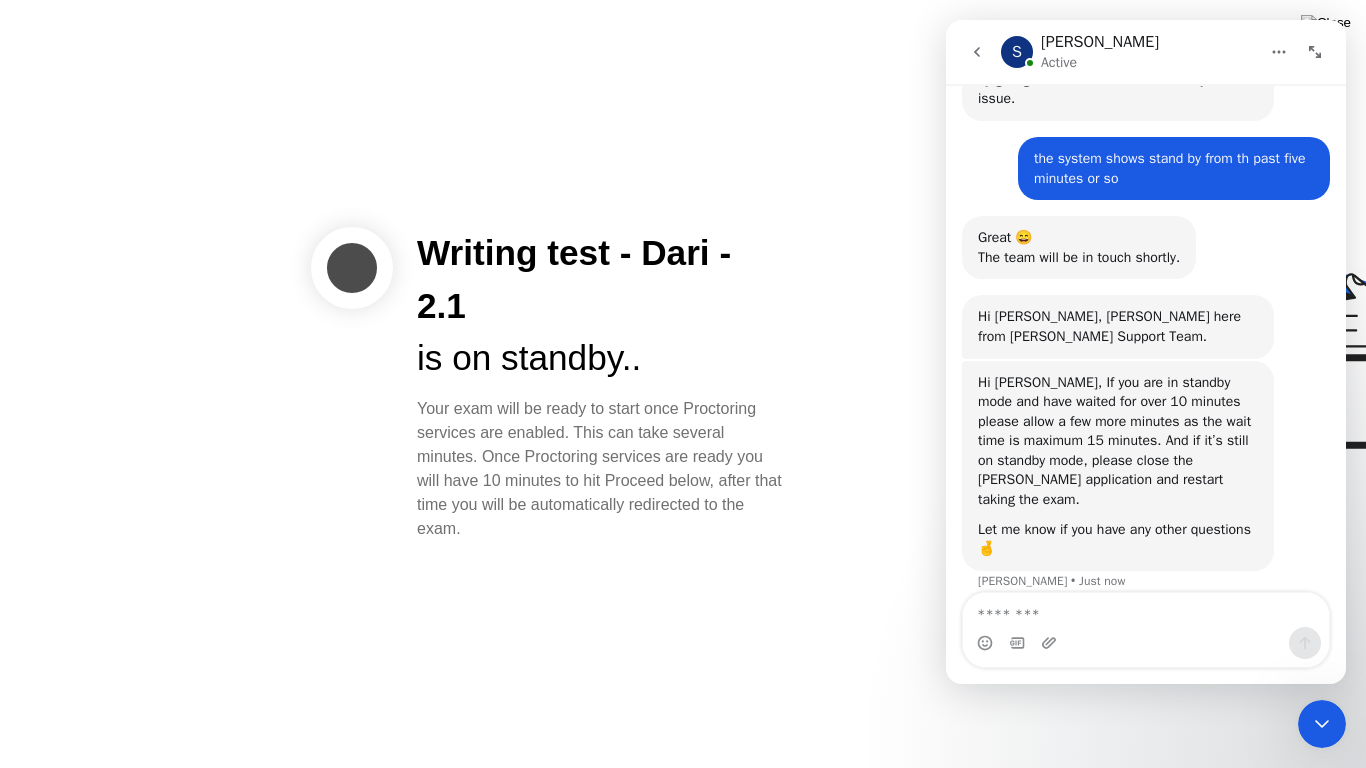 scroll, scrollTop: 736, scrollLeft: 0, axis: vertical 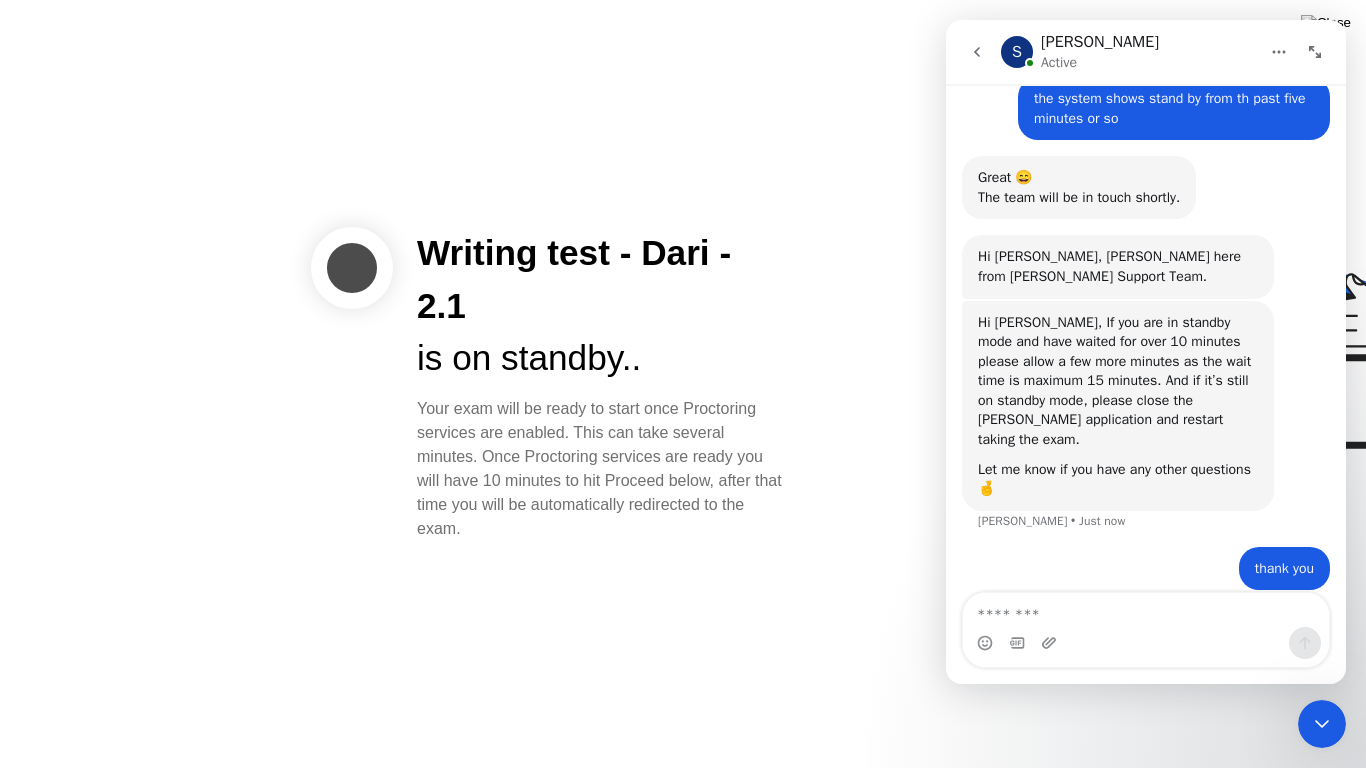 click on "Writing test - Dari - 2.1 is on standby..   Your exam will be ready to start once Proctoring services are enabled. This can take several minutes. Once Proctoring services are ready you will have 10 minutes to hit Proceed below, after that time you will be automatically redirected to the exam." 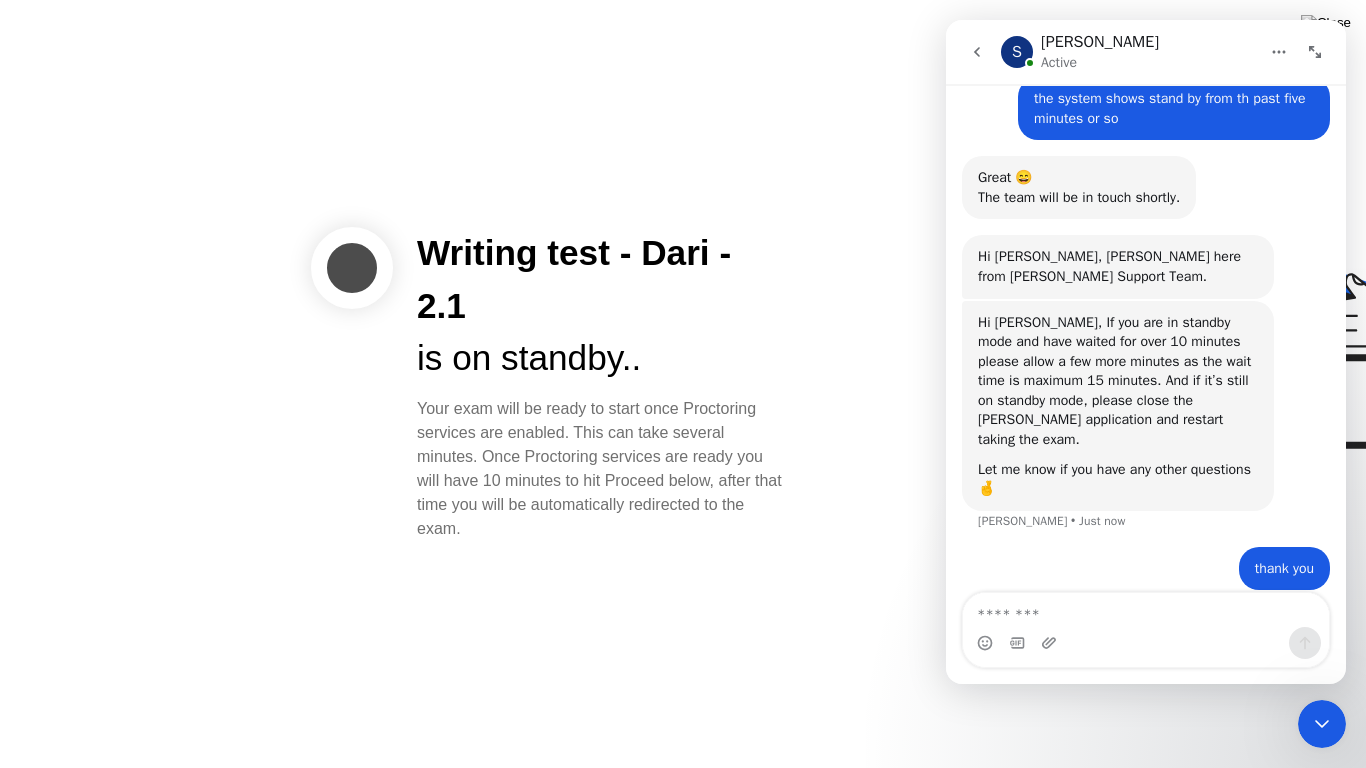 click 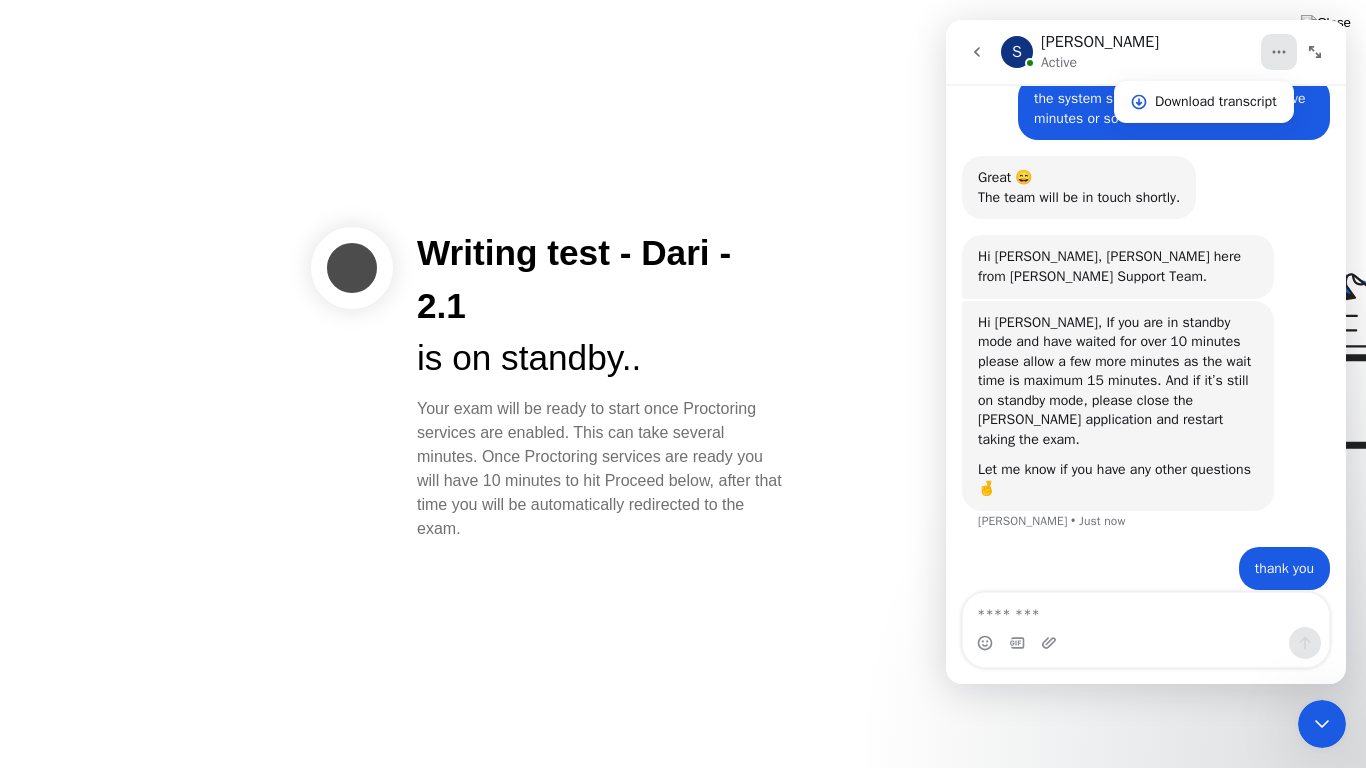 click 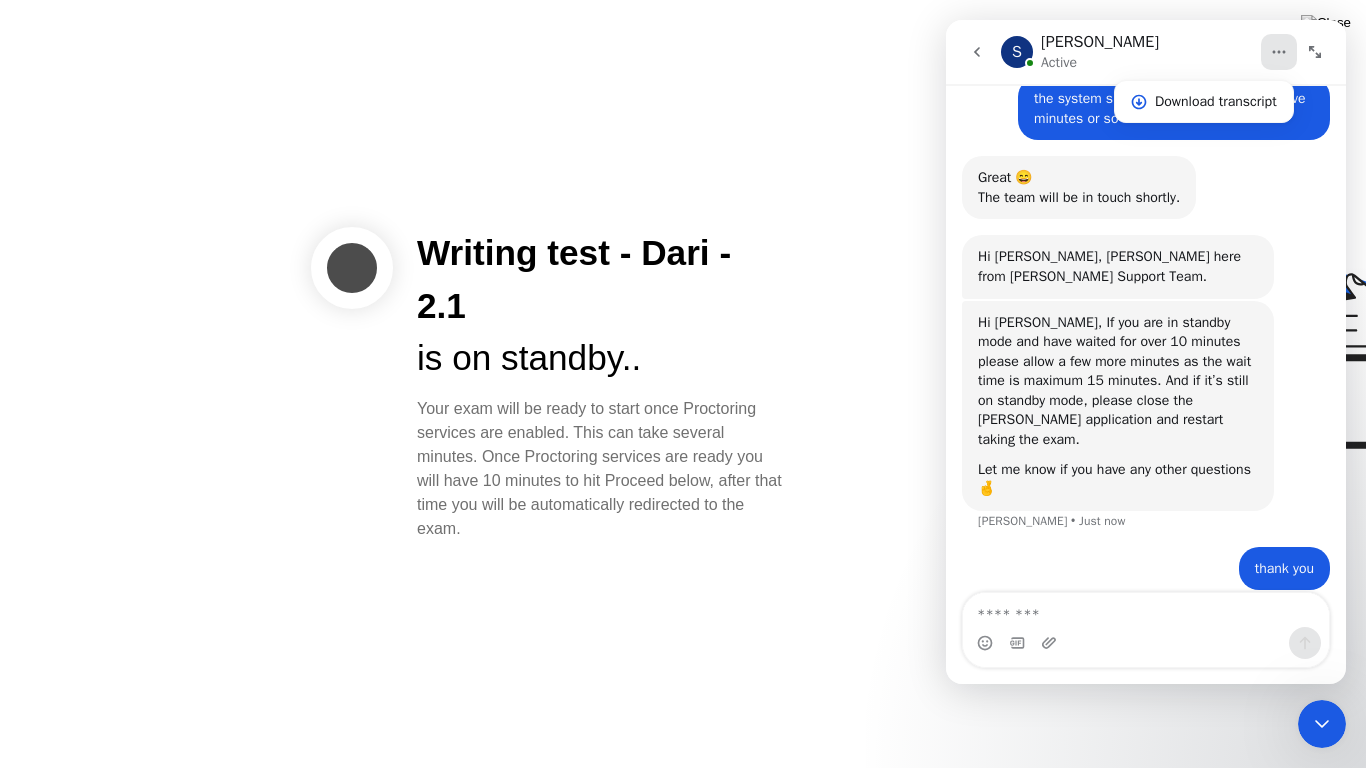 click 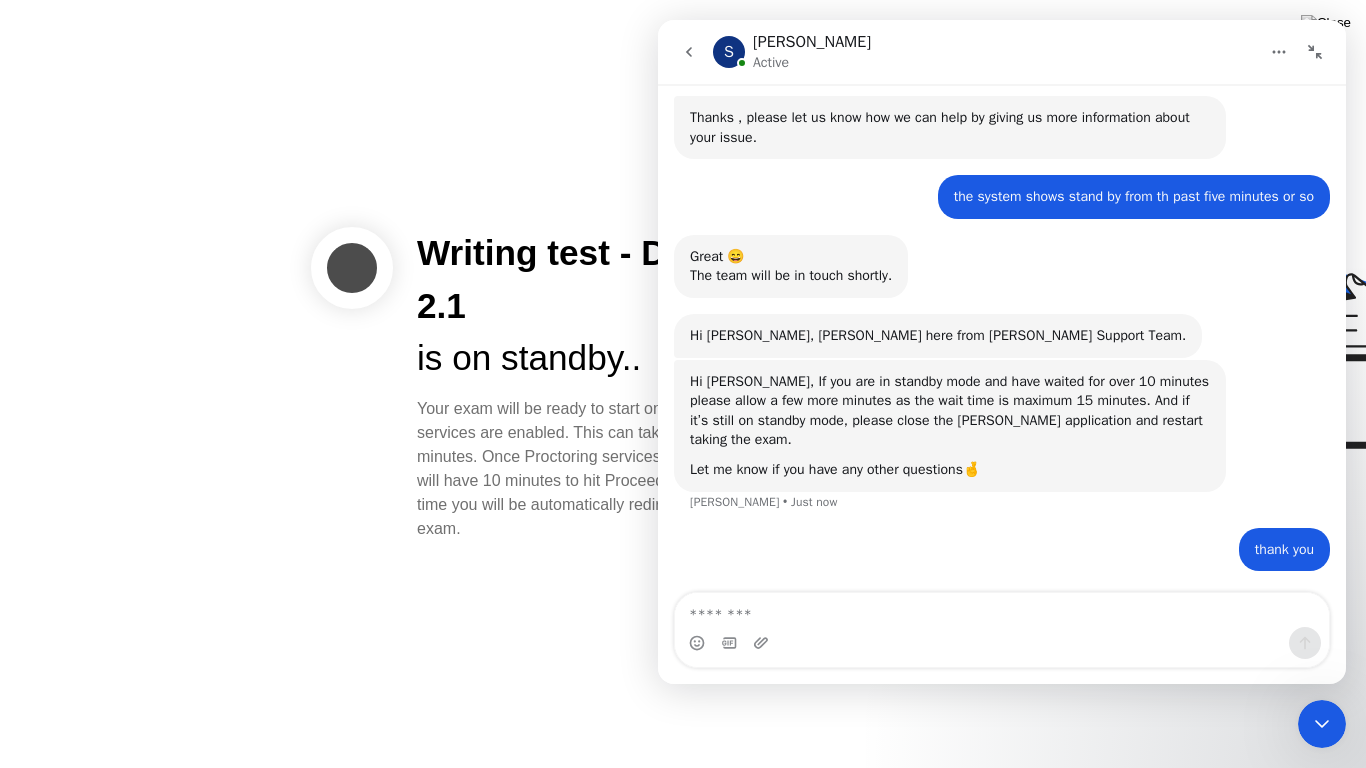 scroll, scrollTop: 558, scrollLeft: 0, axis: vertical 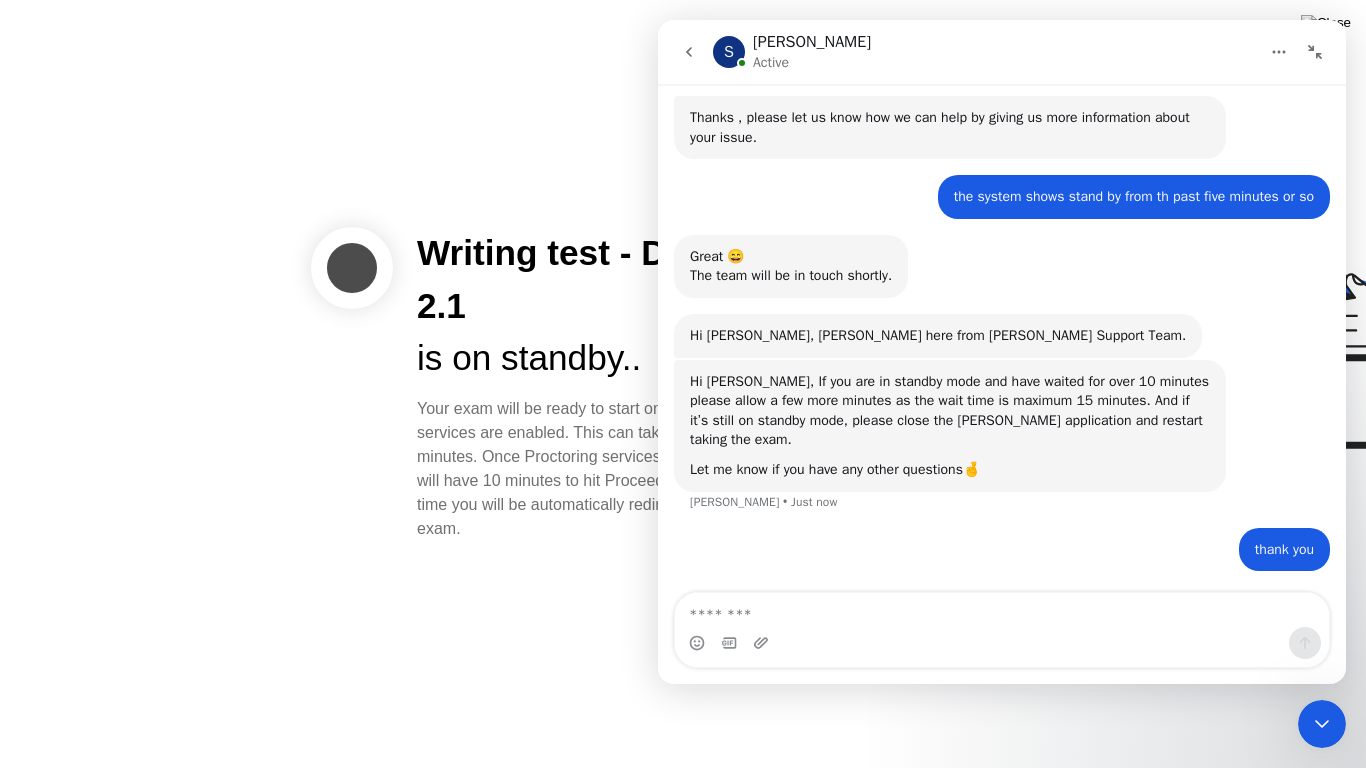 click 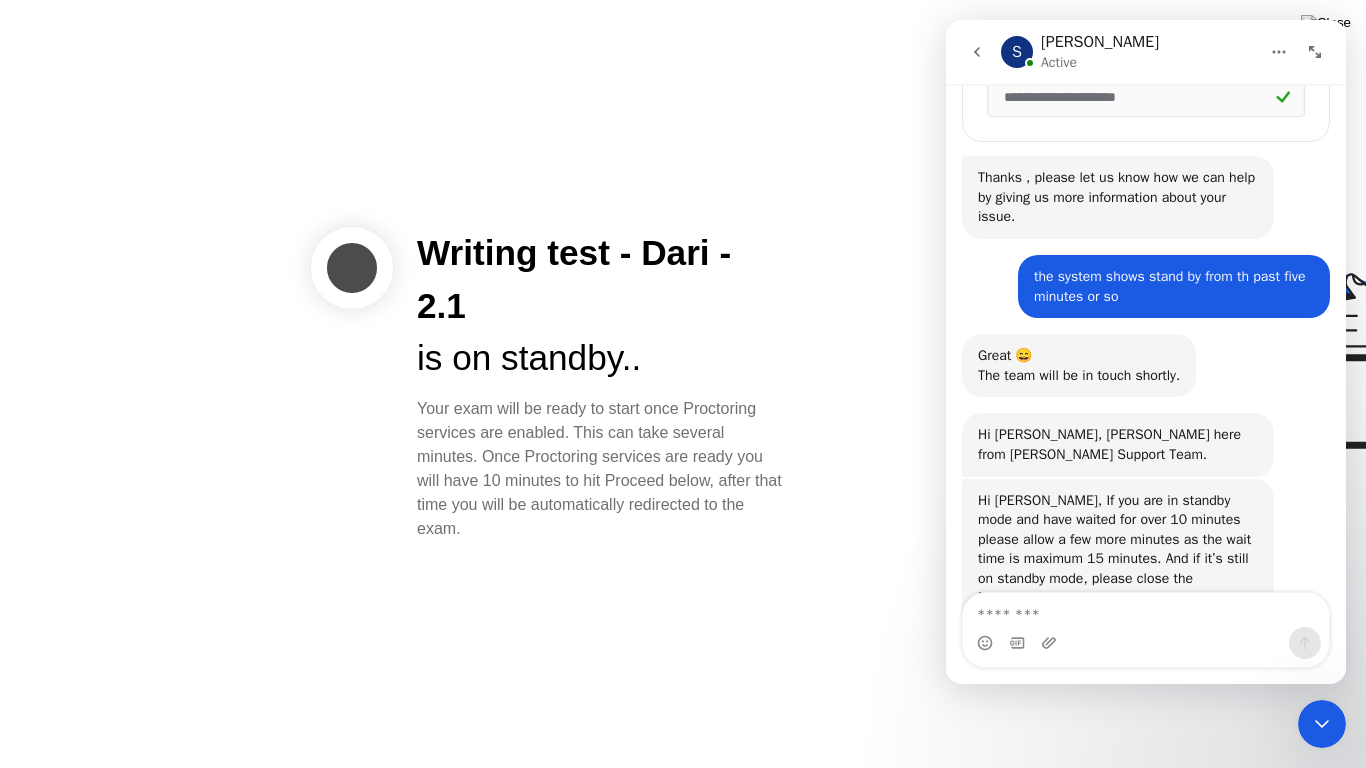 scroll, scrollTop: 736, scrollLeft: 0, axis: vertical 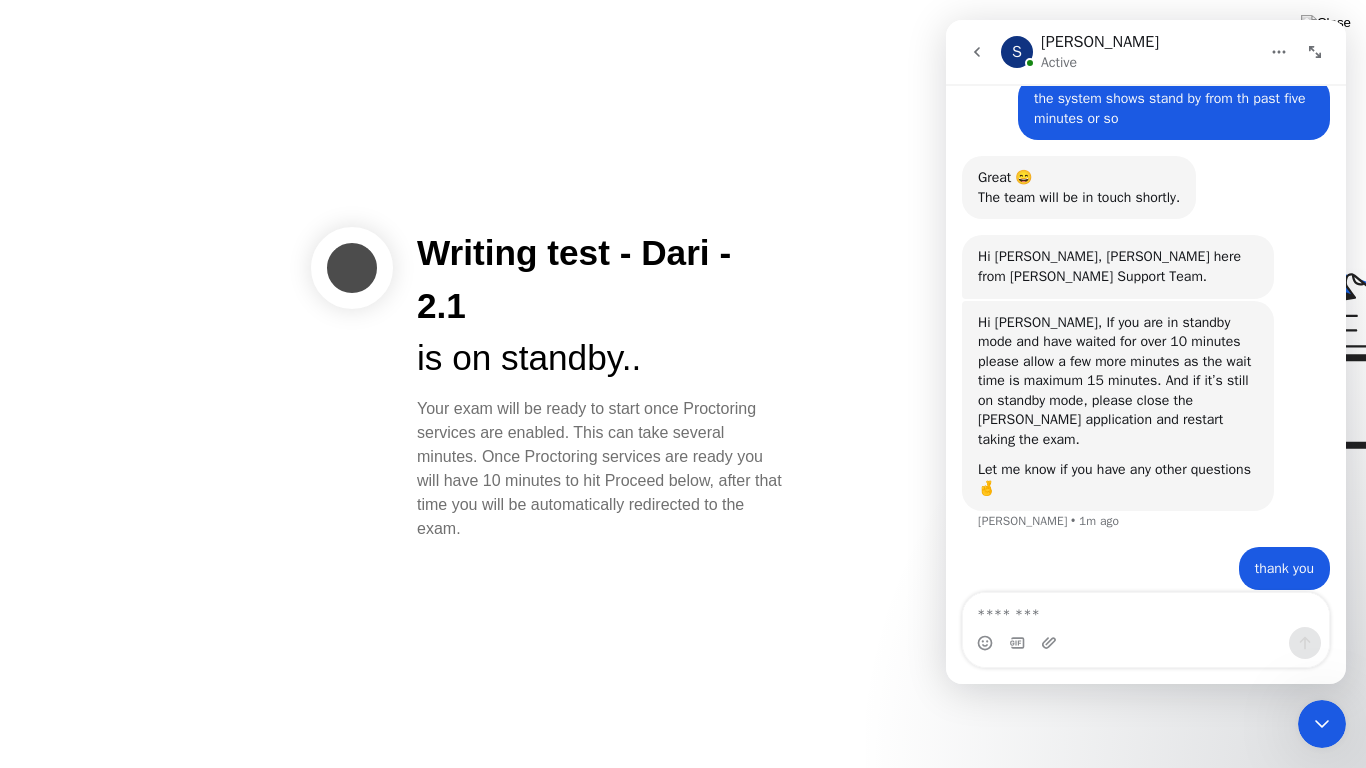 click 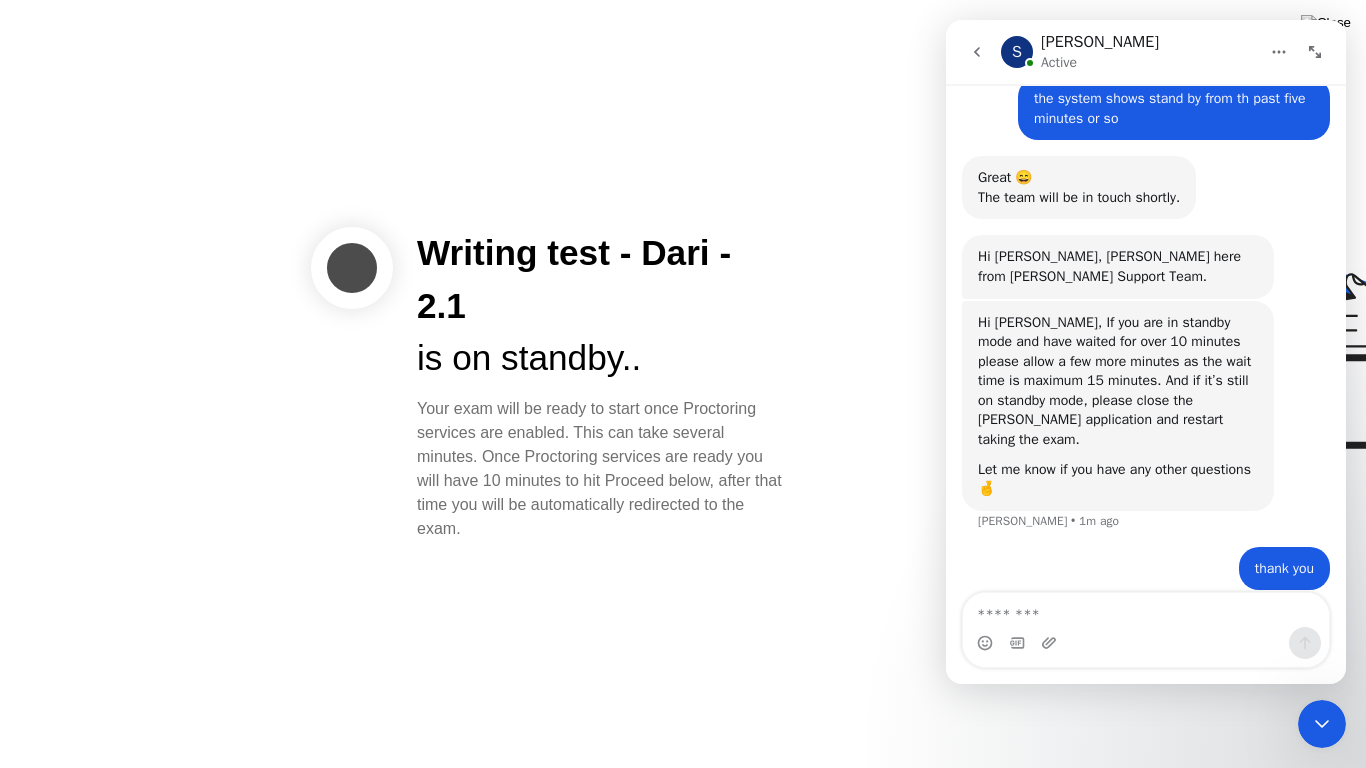 click at bounding box center [1326, 23] 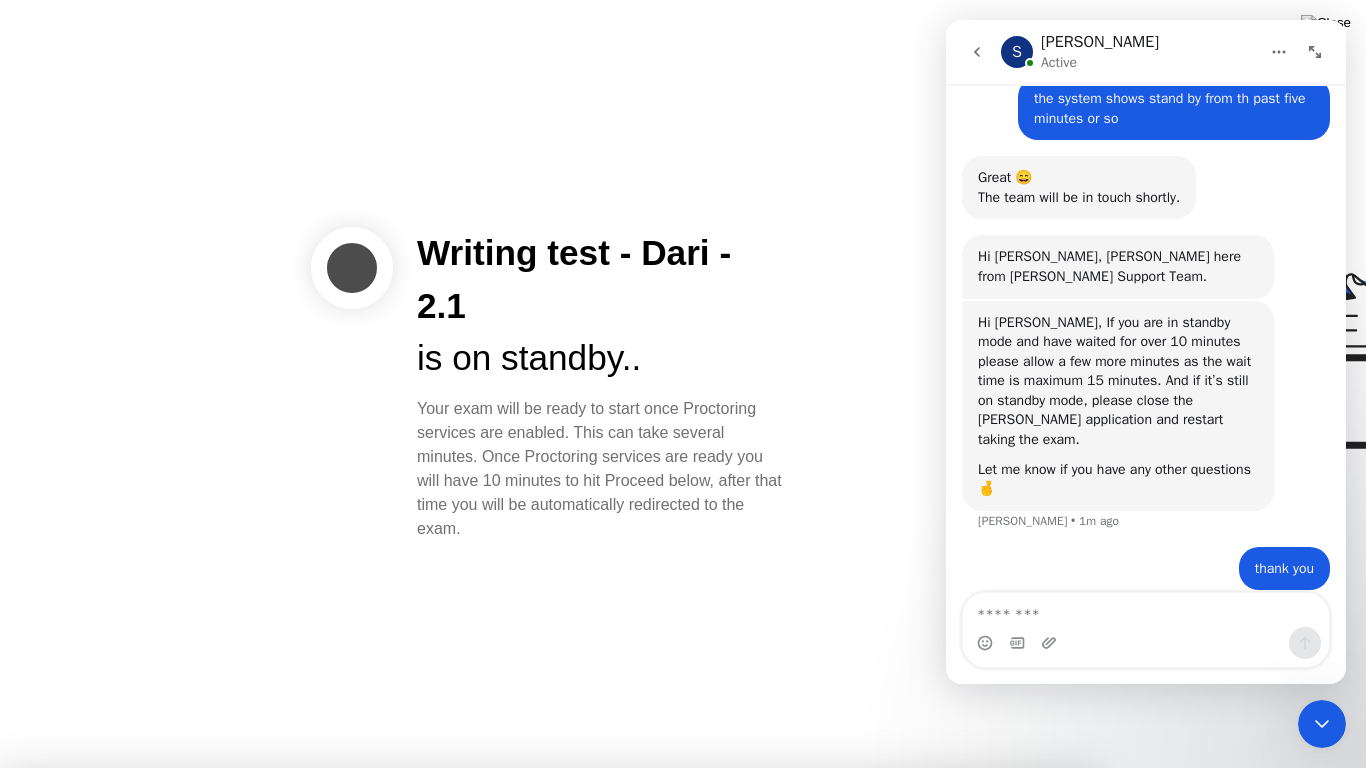 click on "Yes" at bounding box center (498, 881) 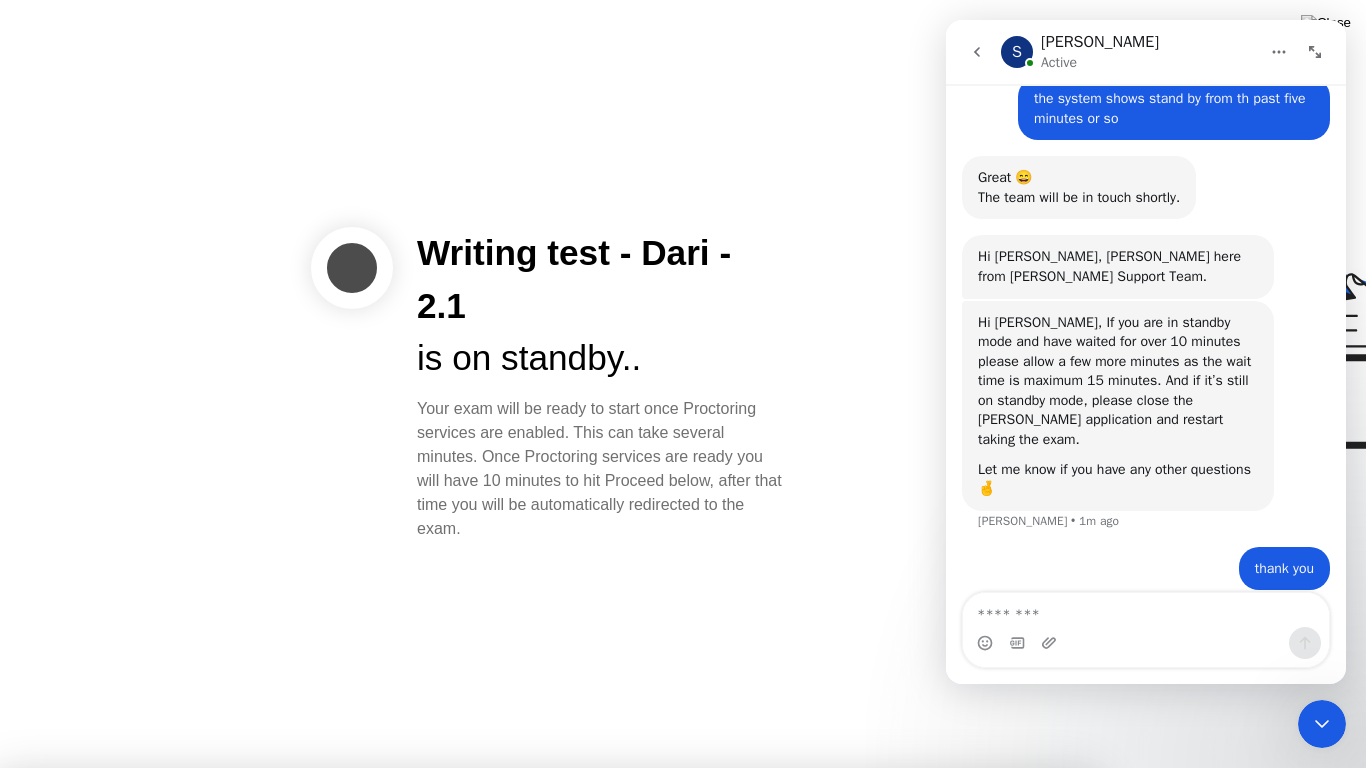scroll, scrollTop: 813, scrollLeft: 0, axis: vertical 